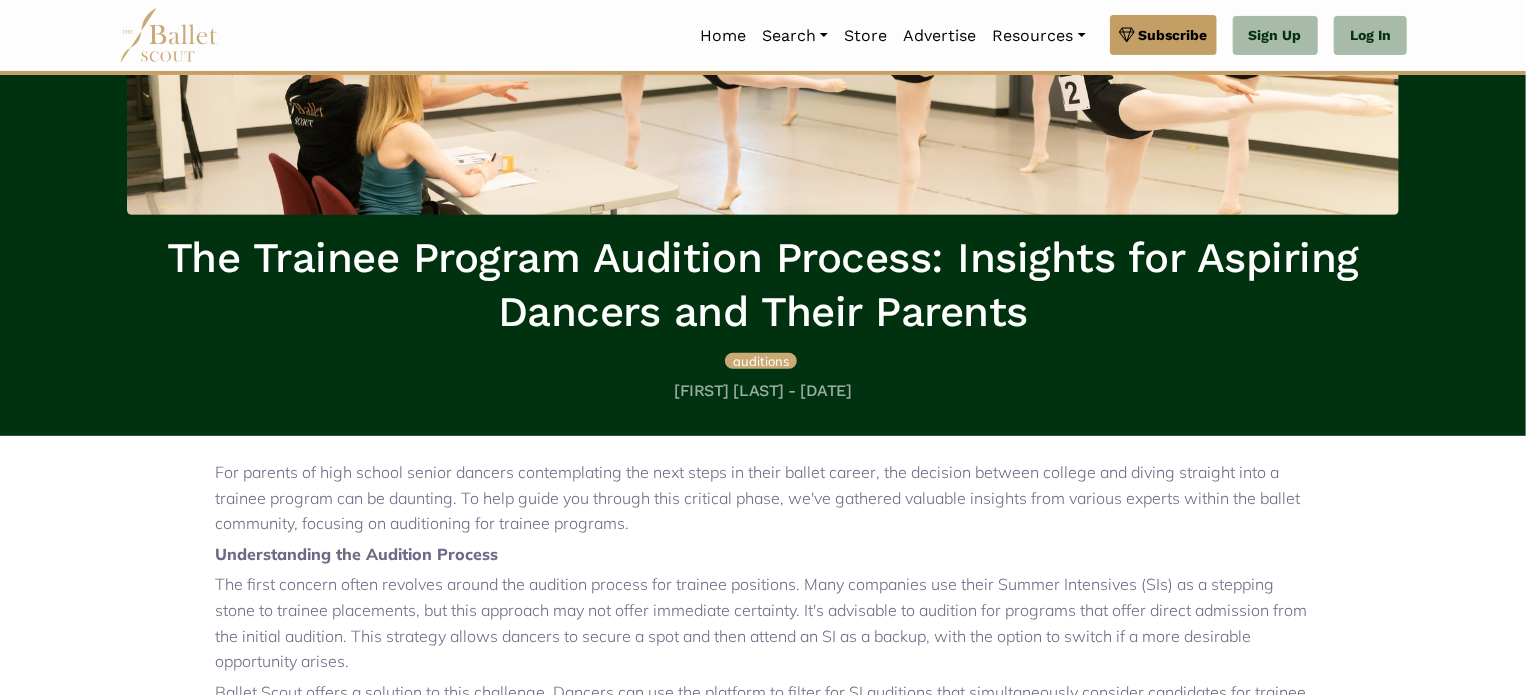 scroll, scrollTop: 252, scrollLeft: 0, axis: vertical 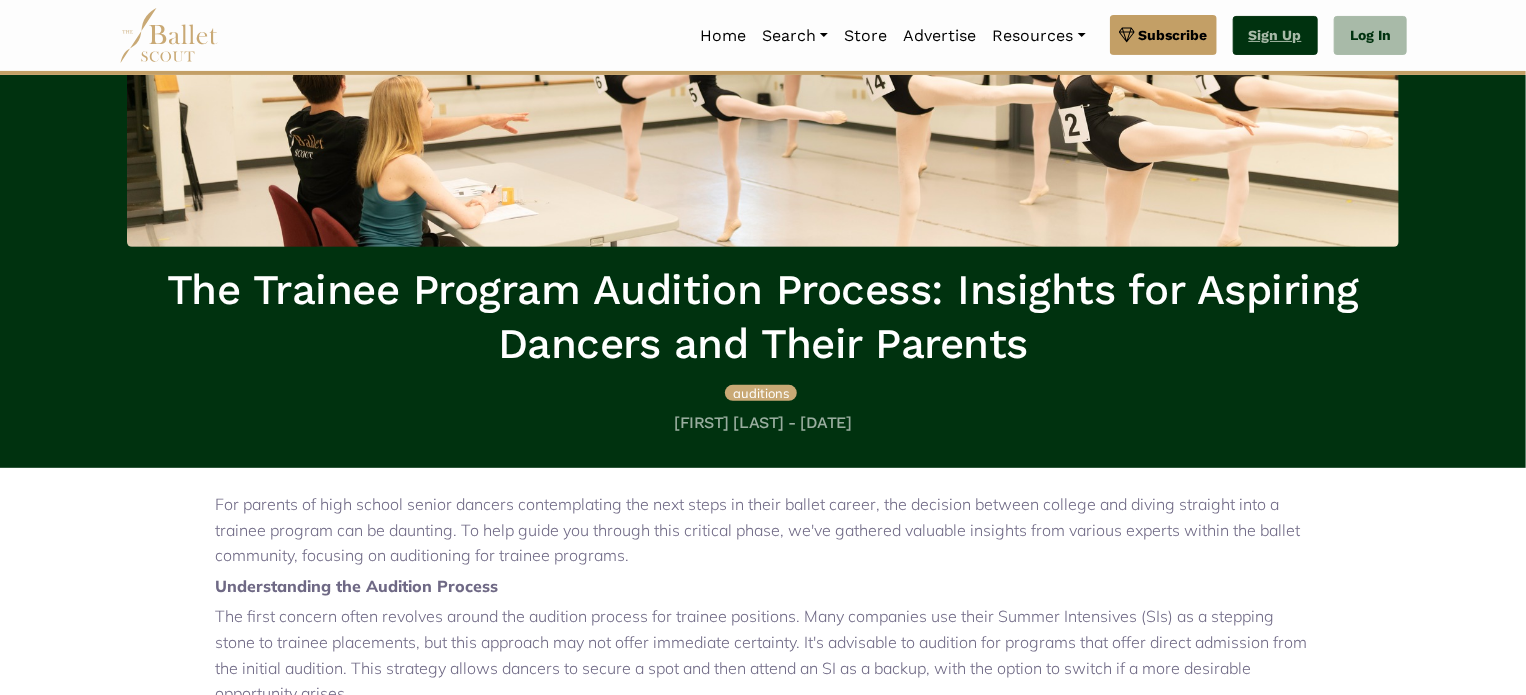 click on "Sign Up" at bounding box center (1275, 36) 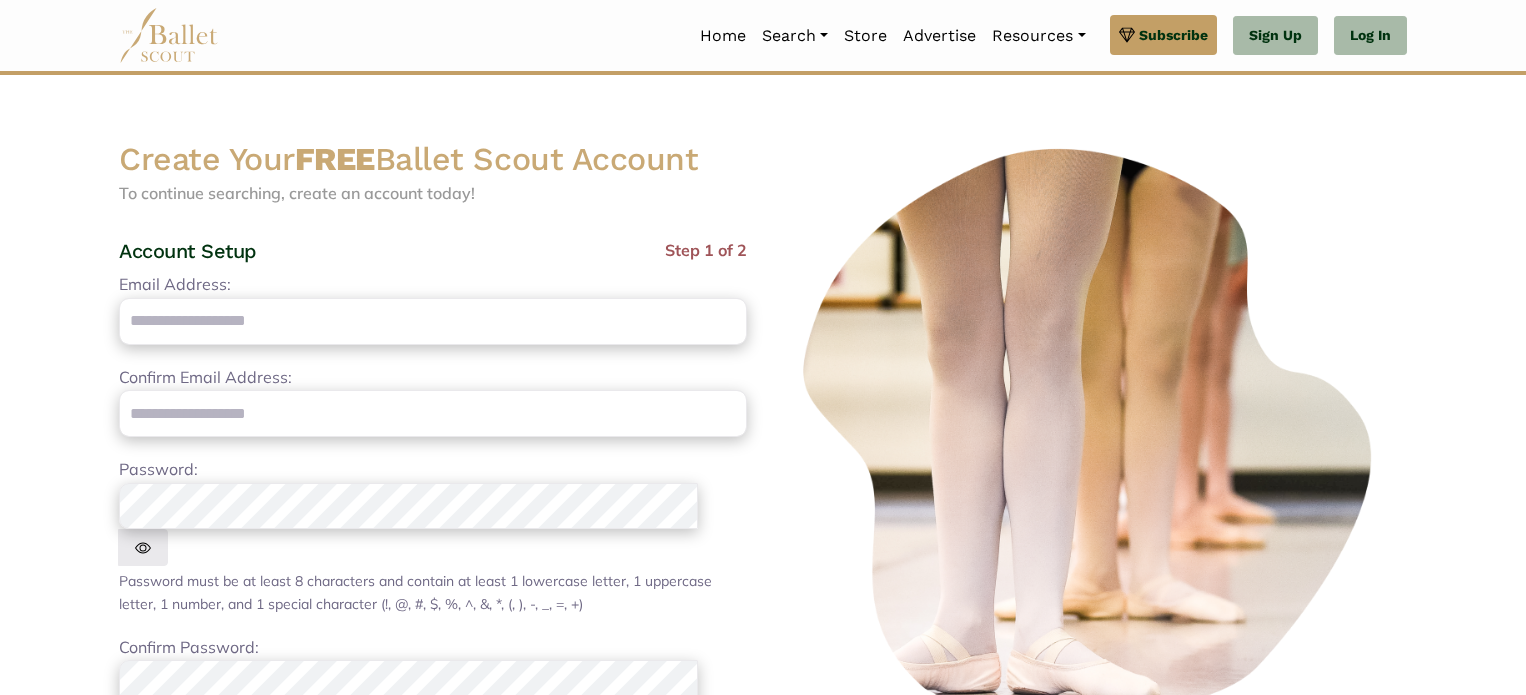 scroll, scrollTop: 0, scrollLeft: 0, axis: both 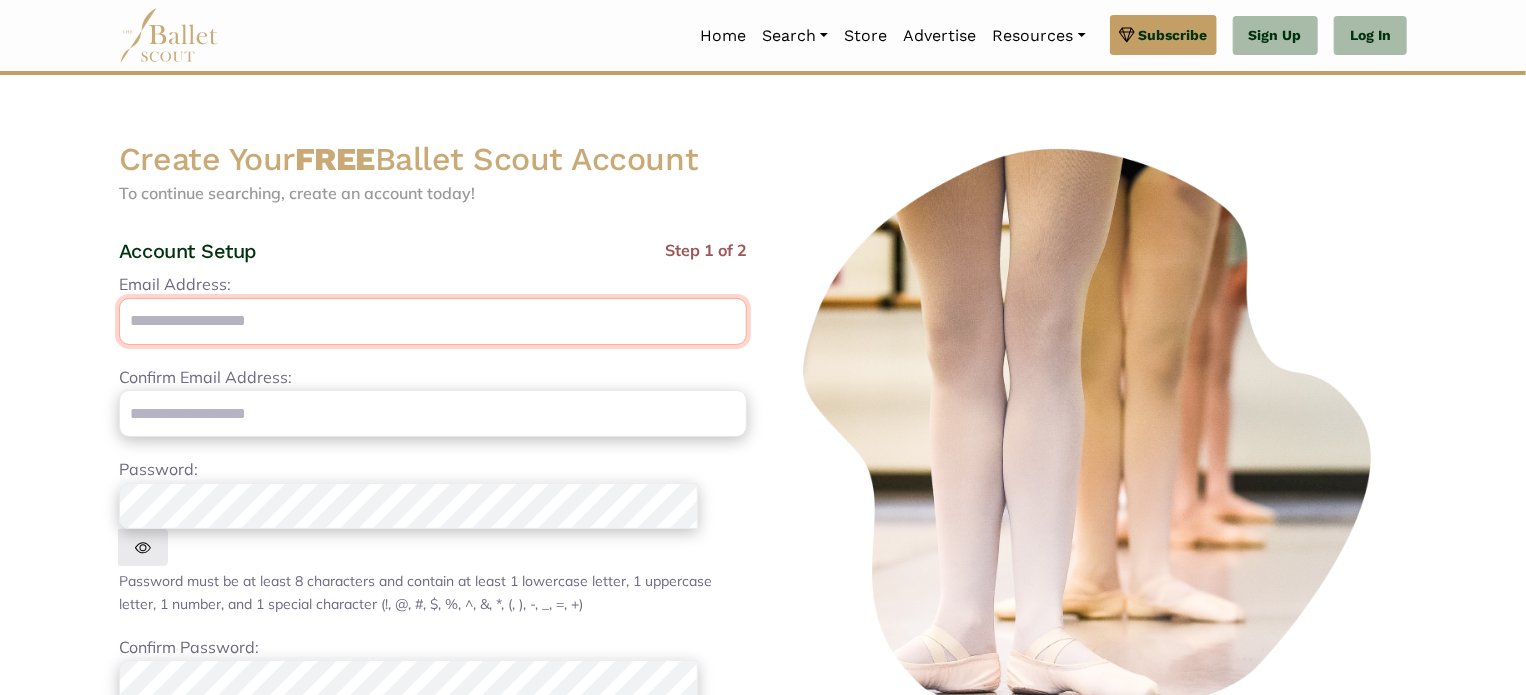 click on "Email Address:" at bounding box center [433, 321] 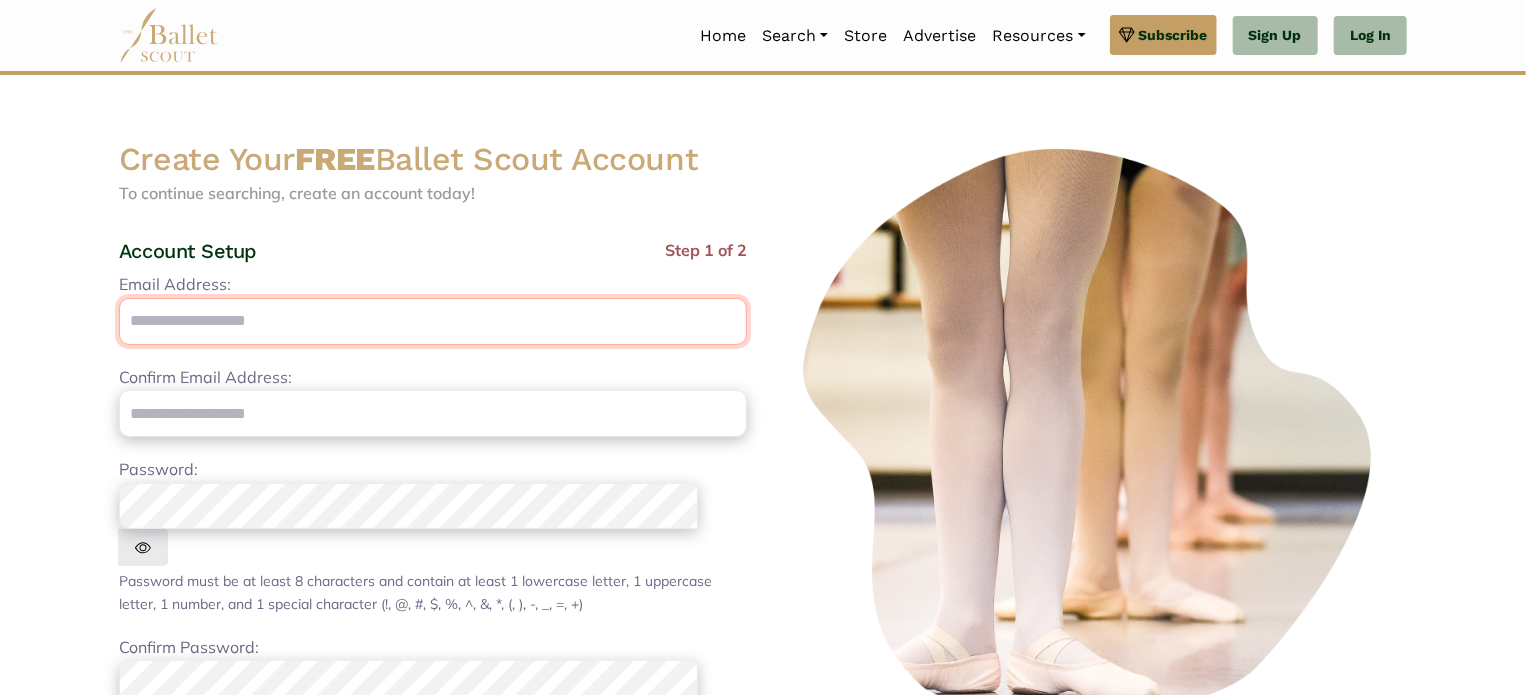 type on "**********" 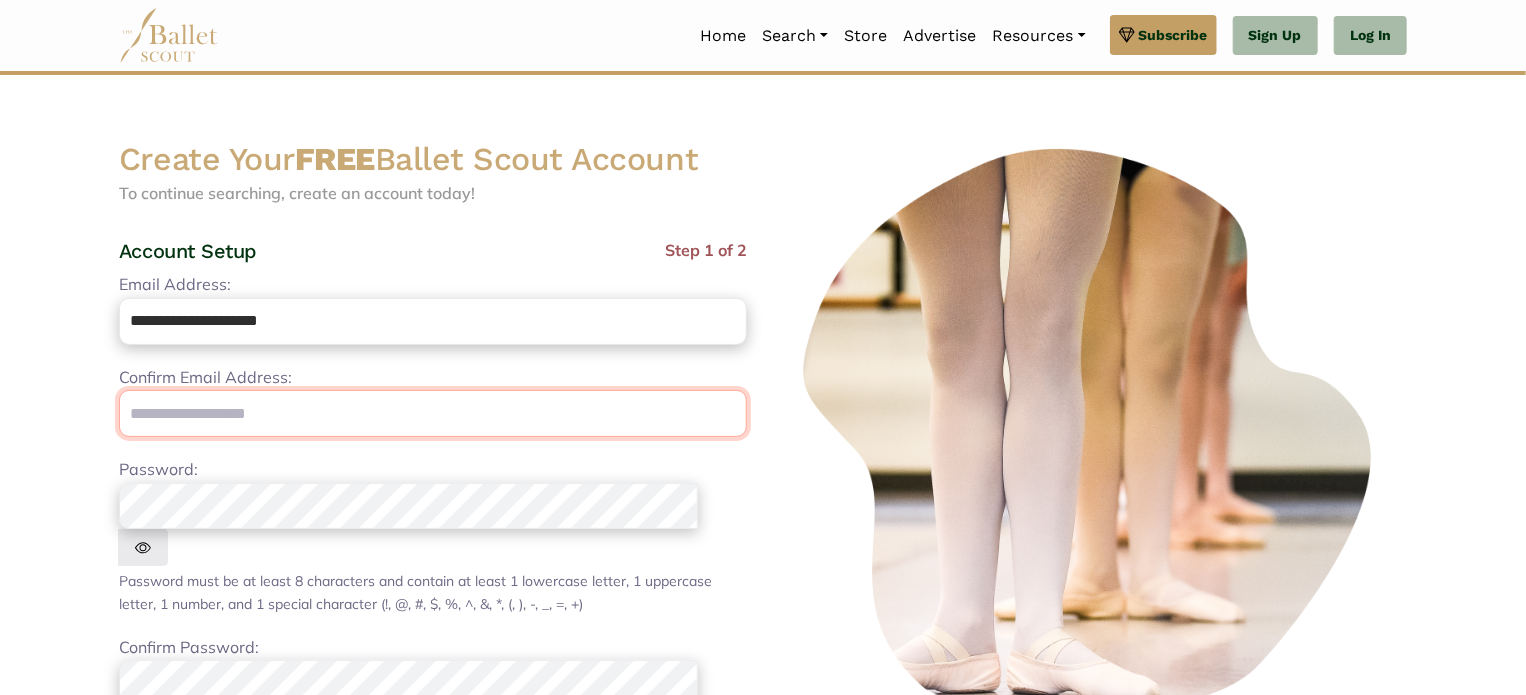 click at bounding box center [433, 413] 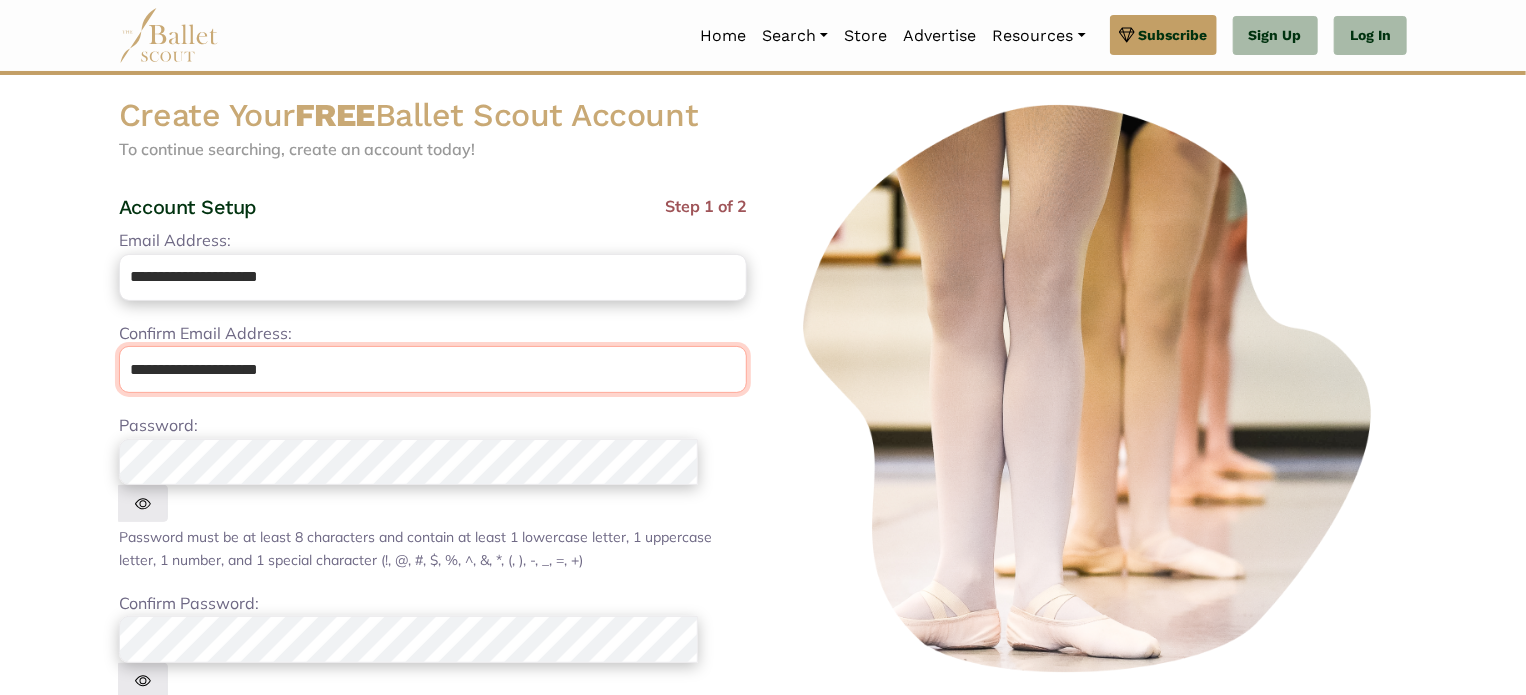 scroll, scrollTop: 48, scrollLeft: 0, axis: vertical 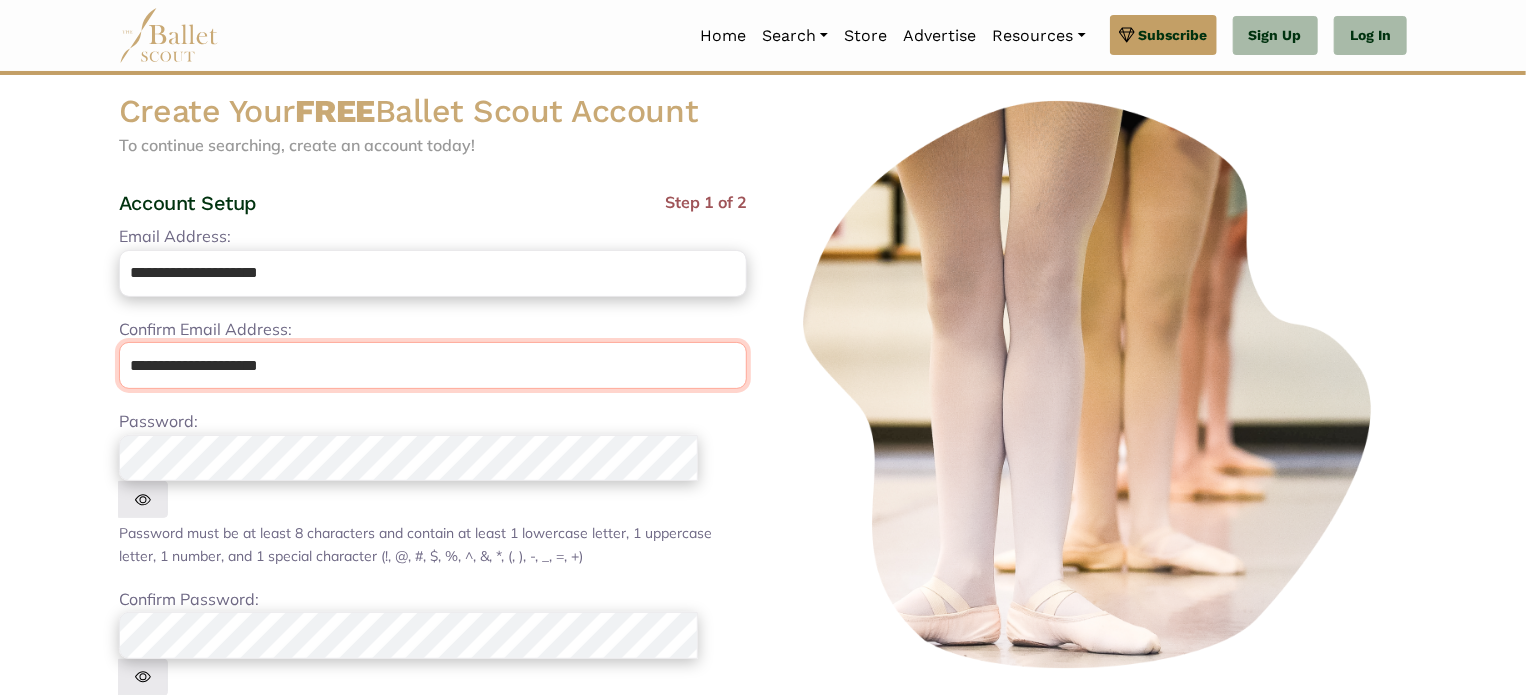 type on "**********" 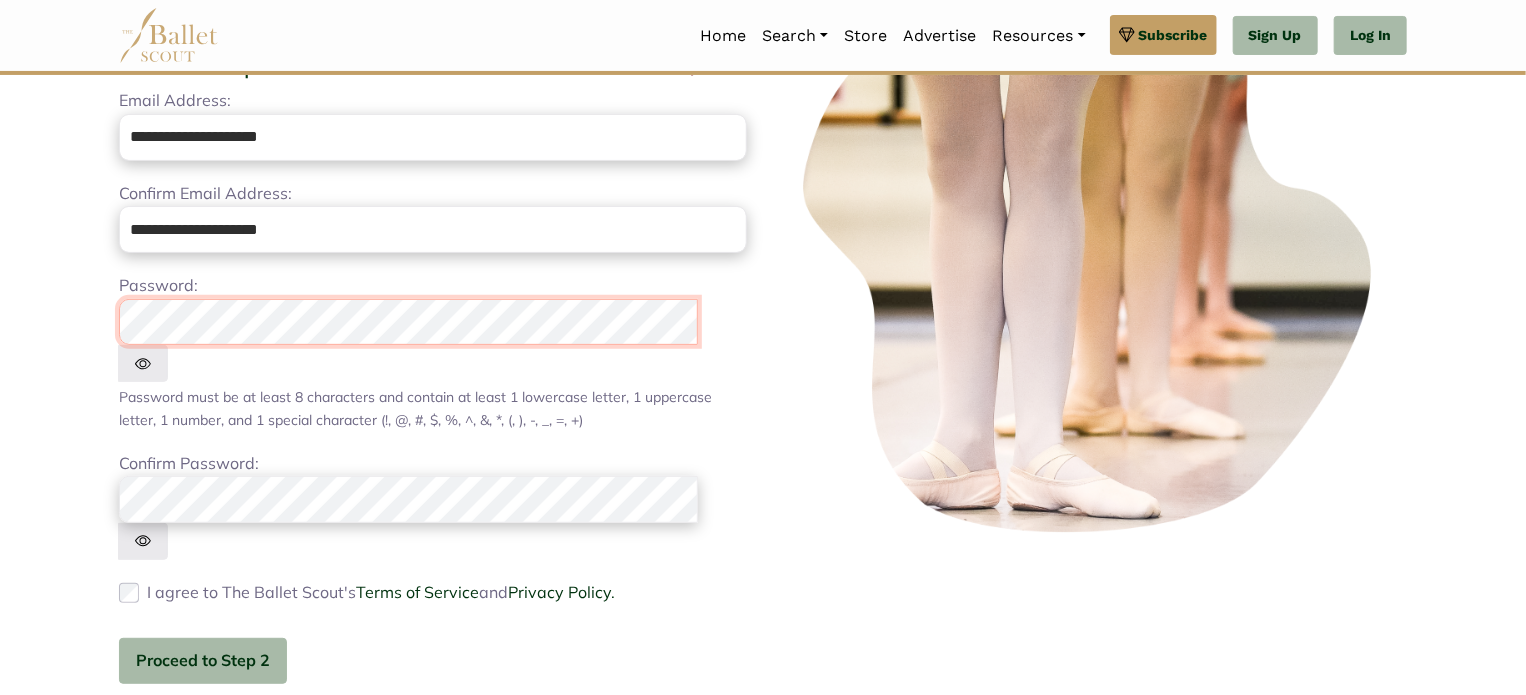 scroll, scrollTop: 186, scrollLeft: 0, axis: vertical 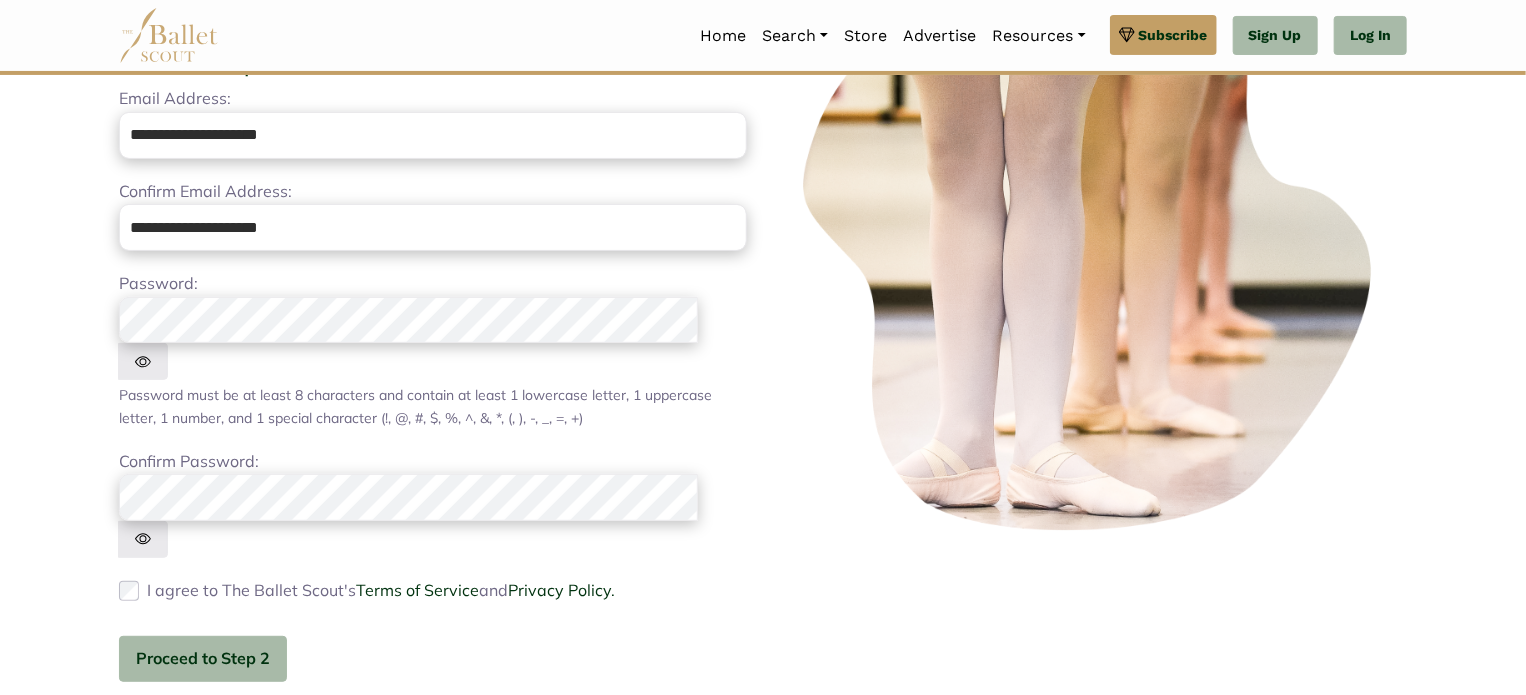 click on "I agree to The Ballet Scout's  Terms of Service  and  Privacy Policy." at bounding box center (381, 591) 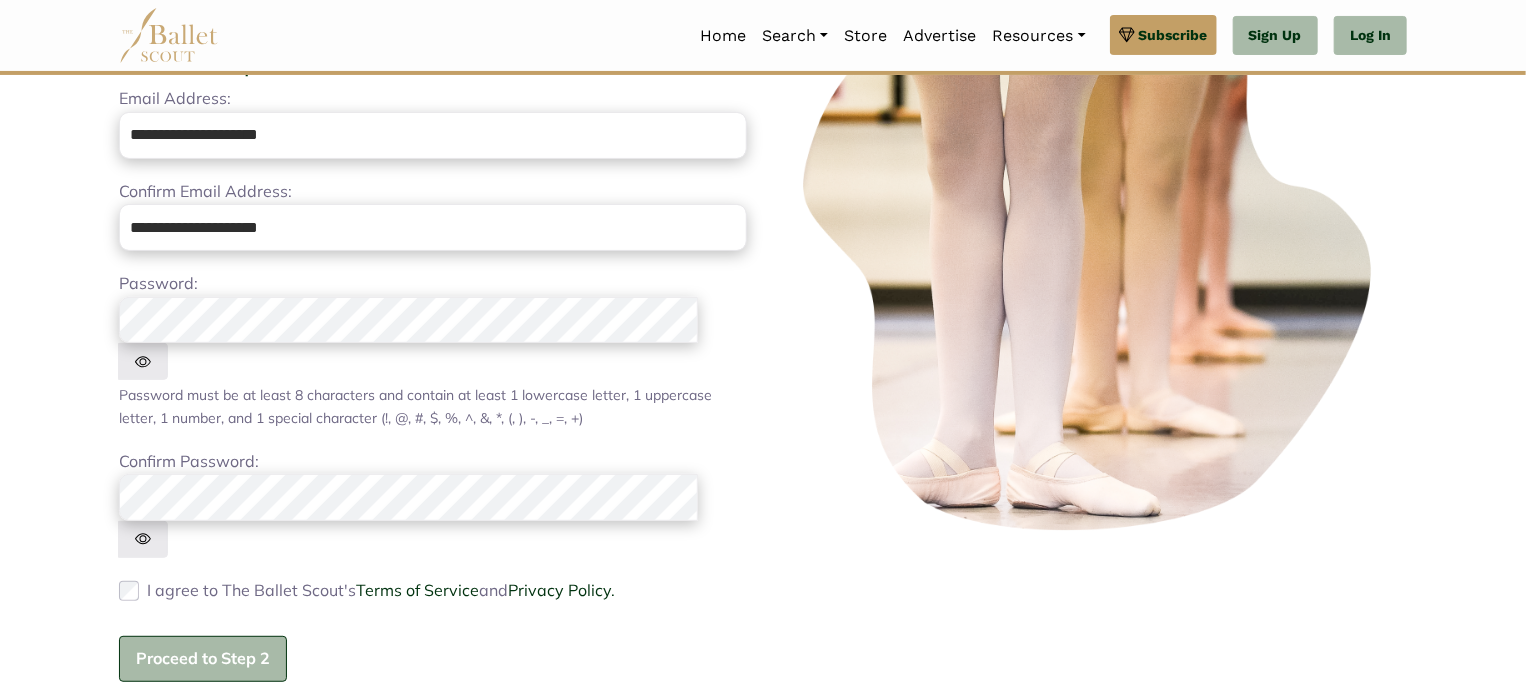 click on "Proceed to Step 2" at bounding box center [203, 659] 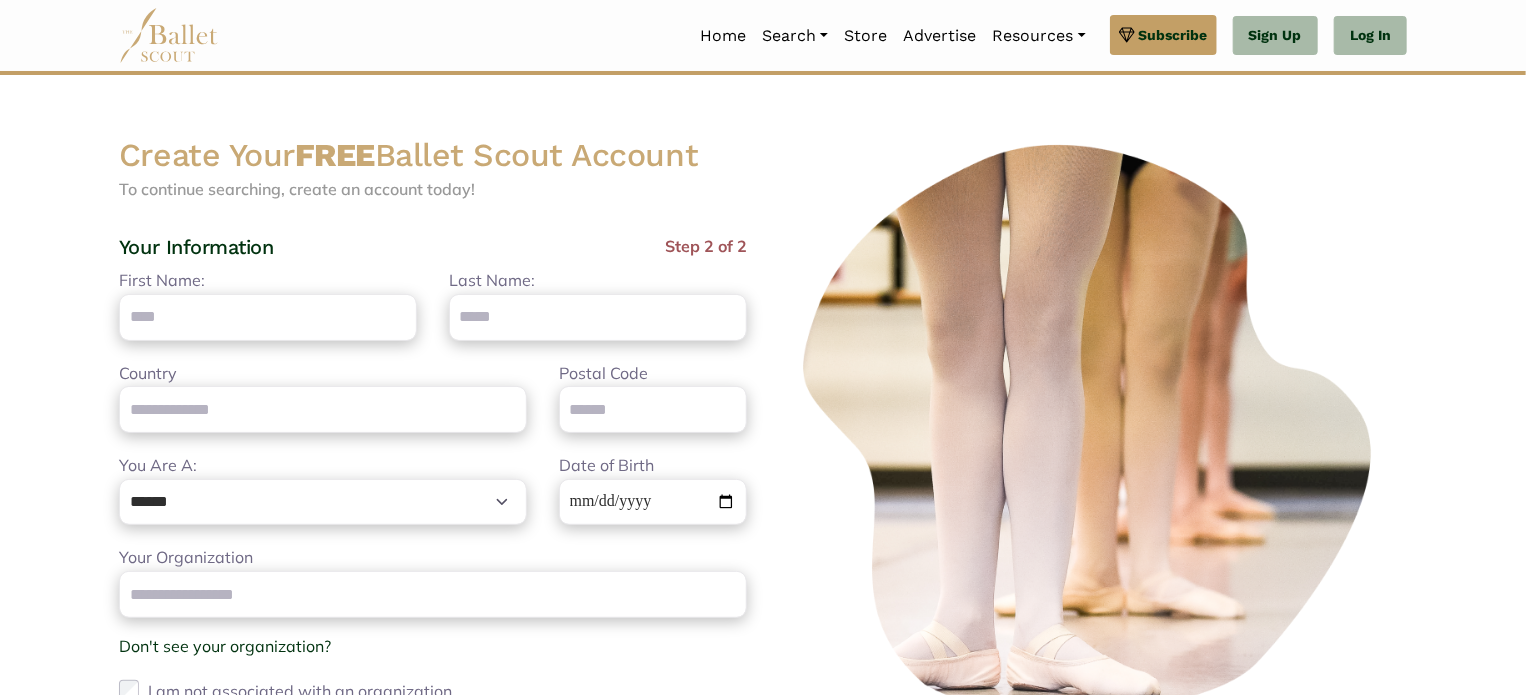 scroll, scrollTop: 0, scrollLeft: 0, axis: both 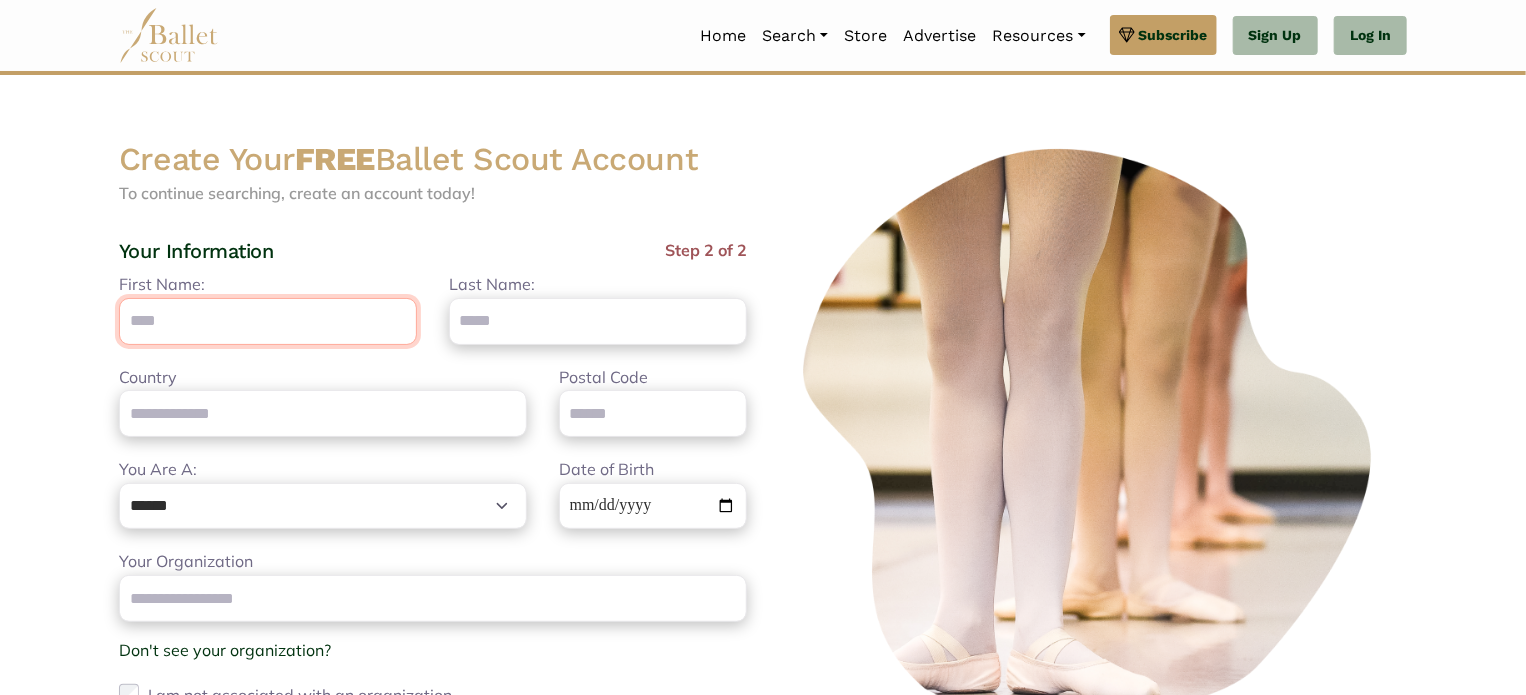 click on "First Name:" at bounding box center (268, 321) 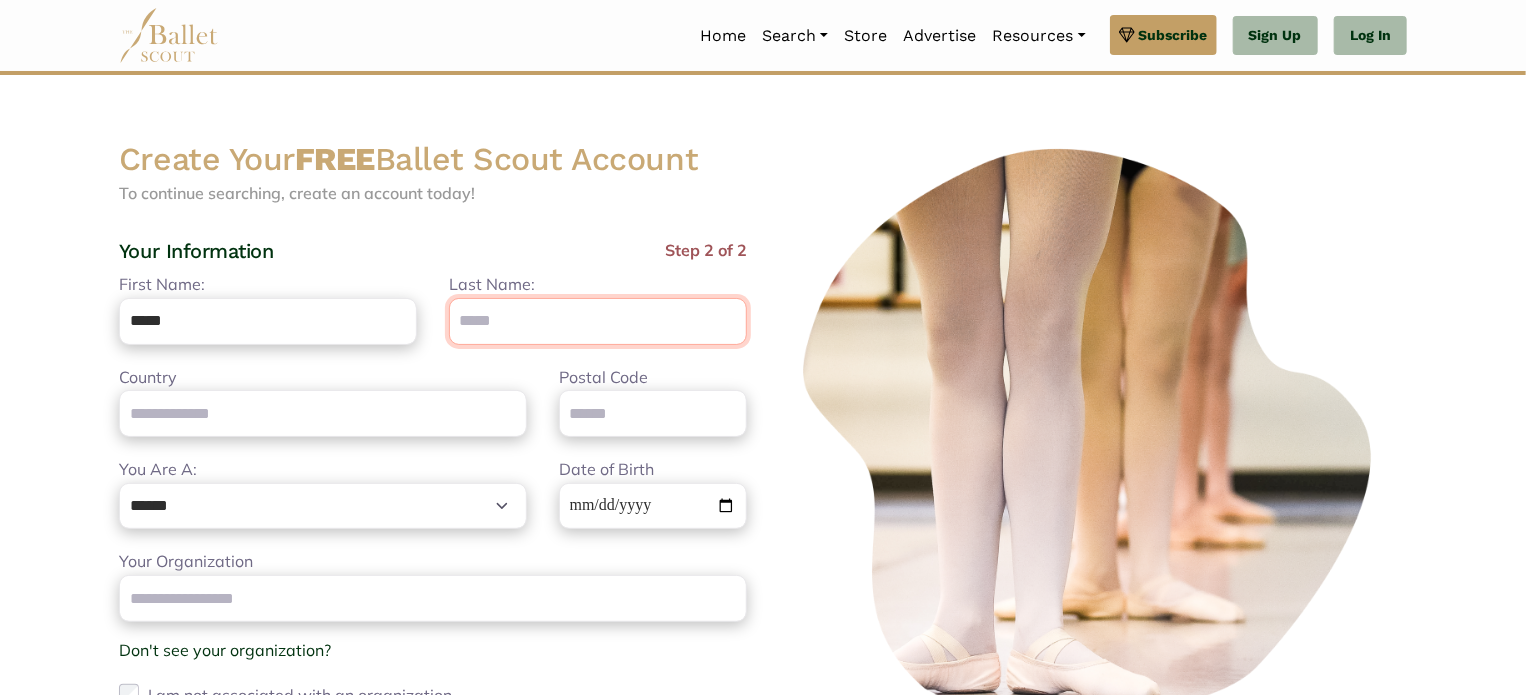 type on "********" 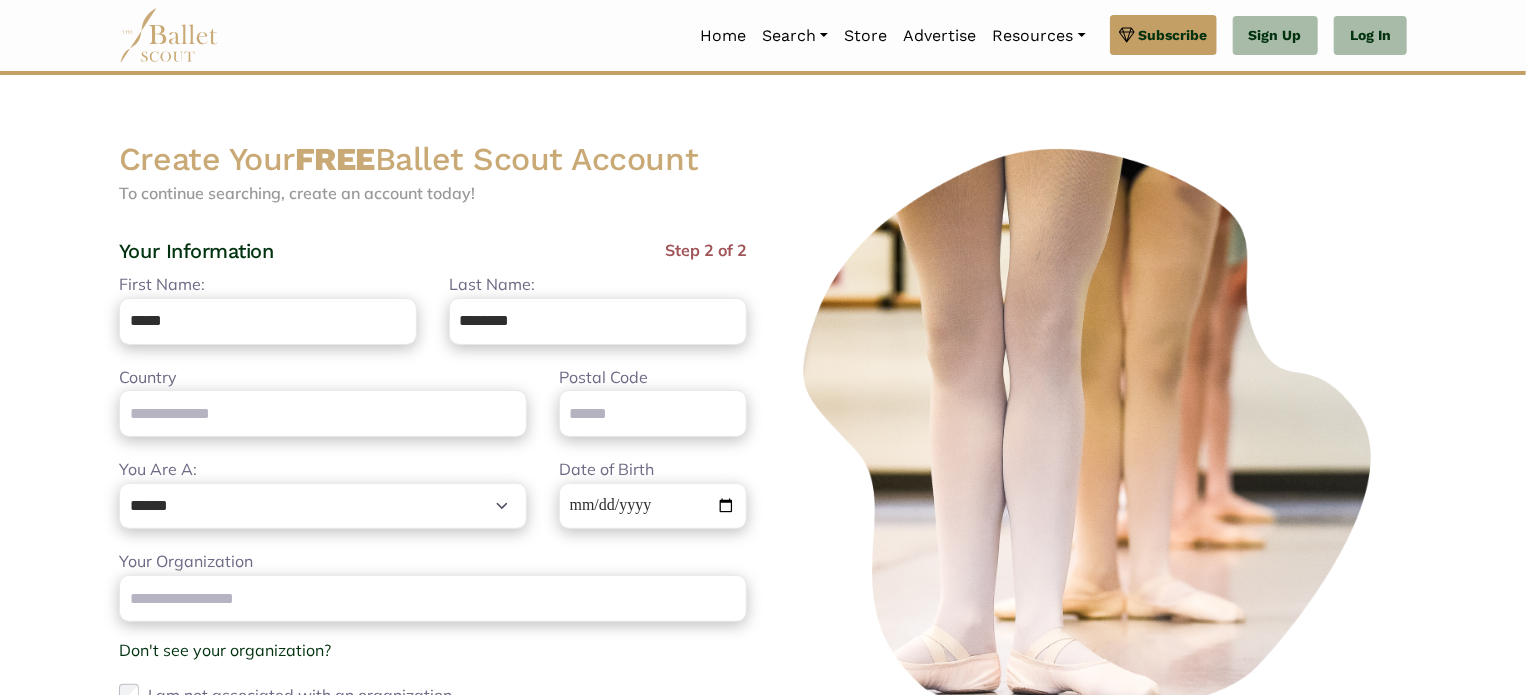type on "**********" 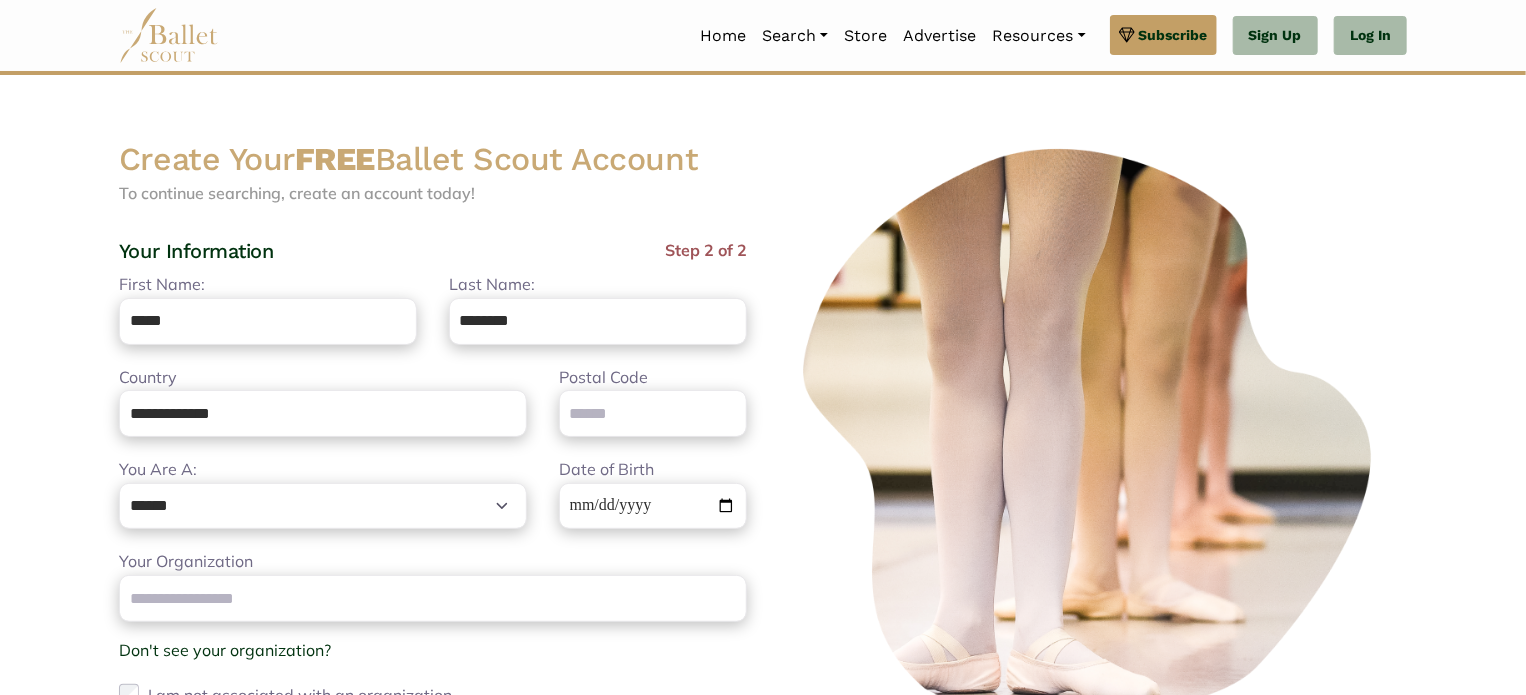 type on "*****" 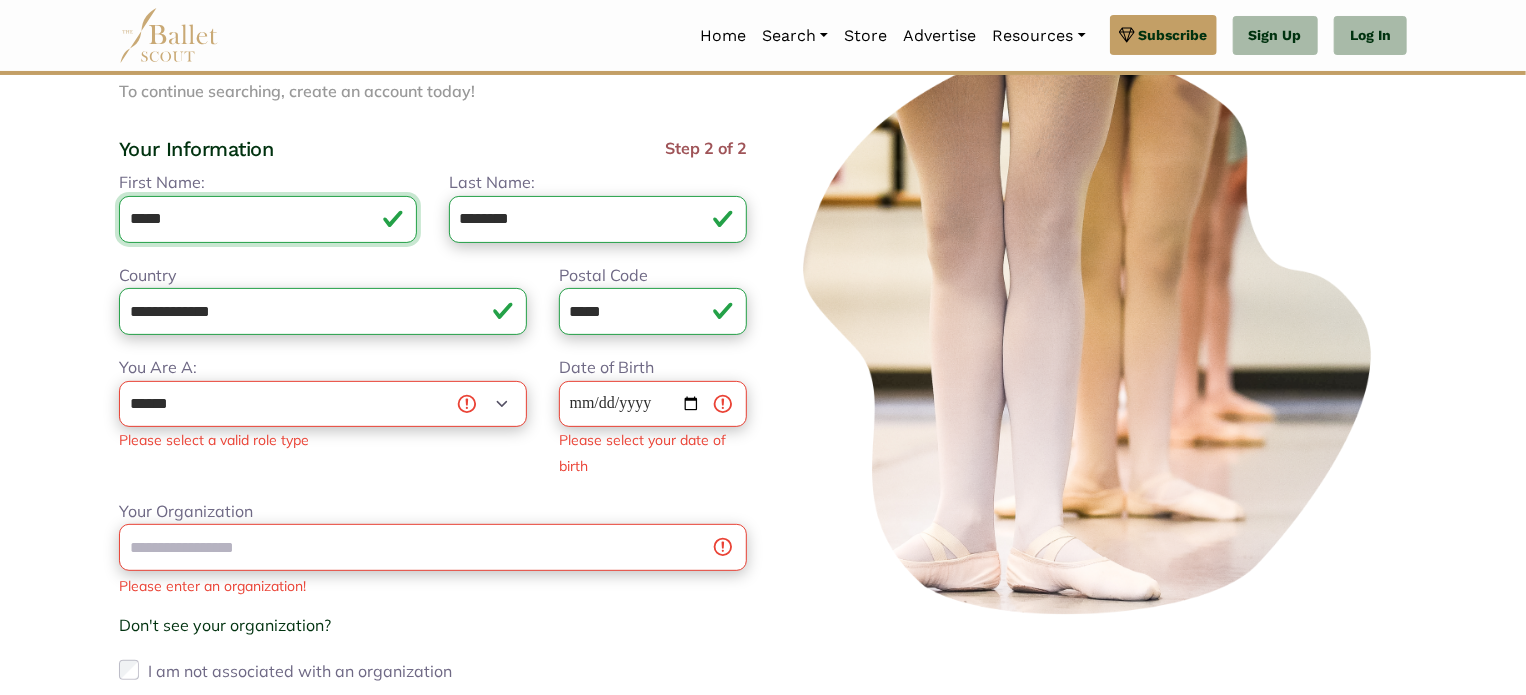 scroll, scrollTop: 103, scrollLeft: 0, axis: vertical 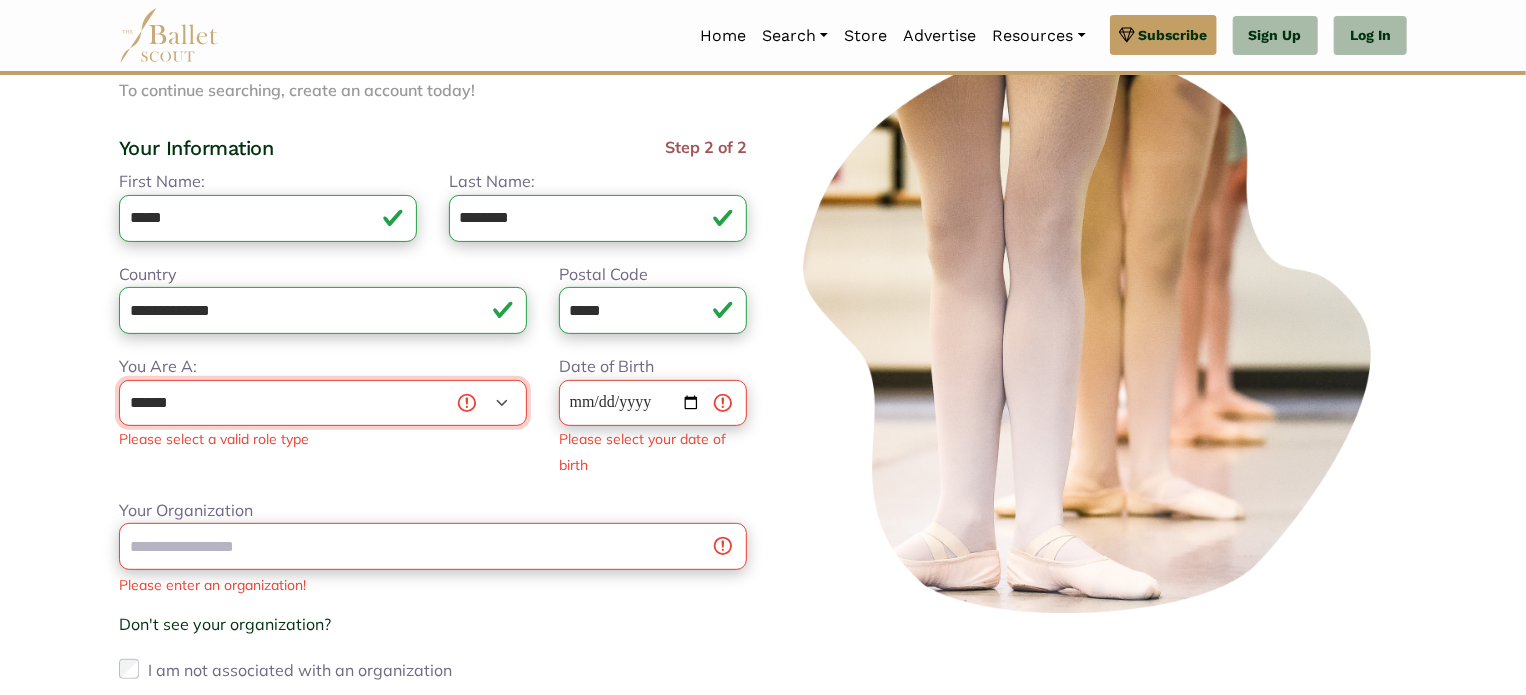click on "**********" at bounding box center [323, 403] 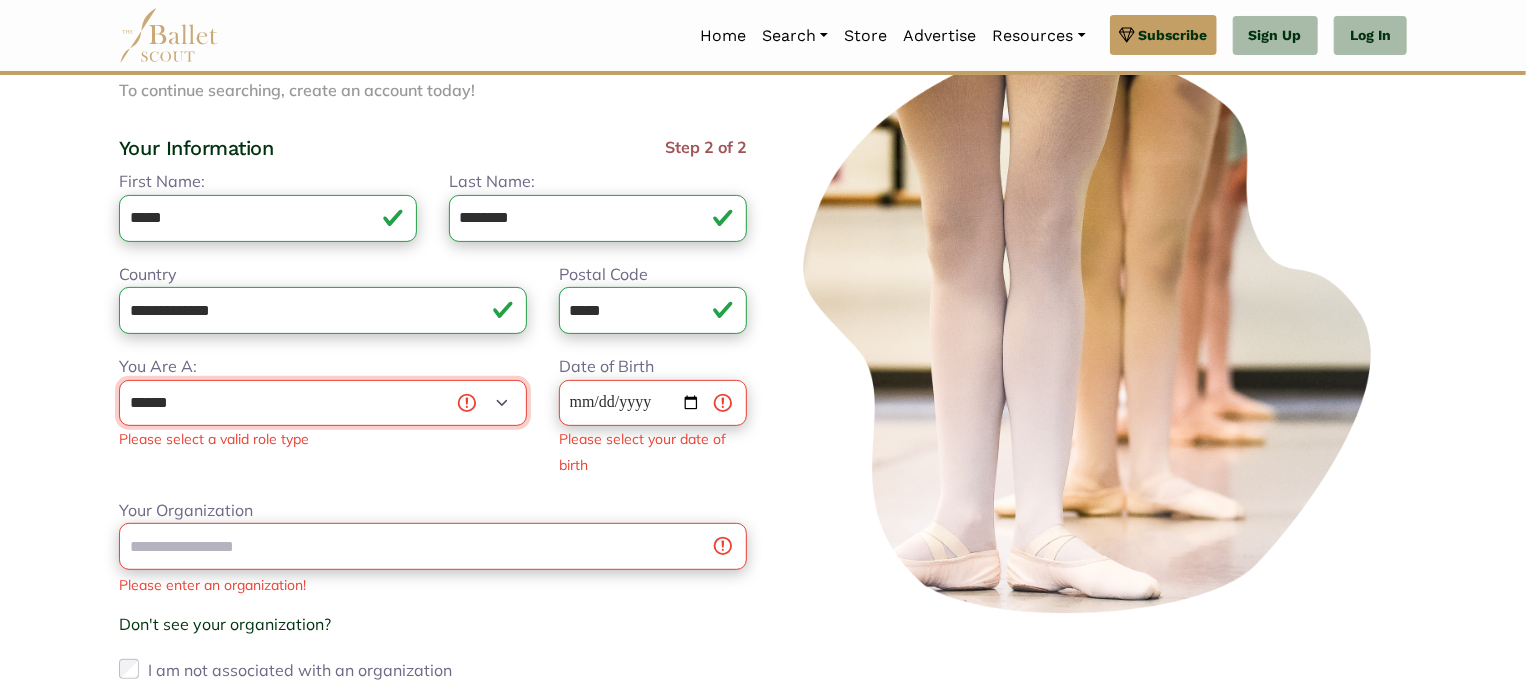 select on "*" 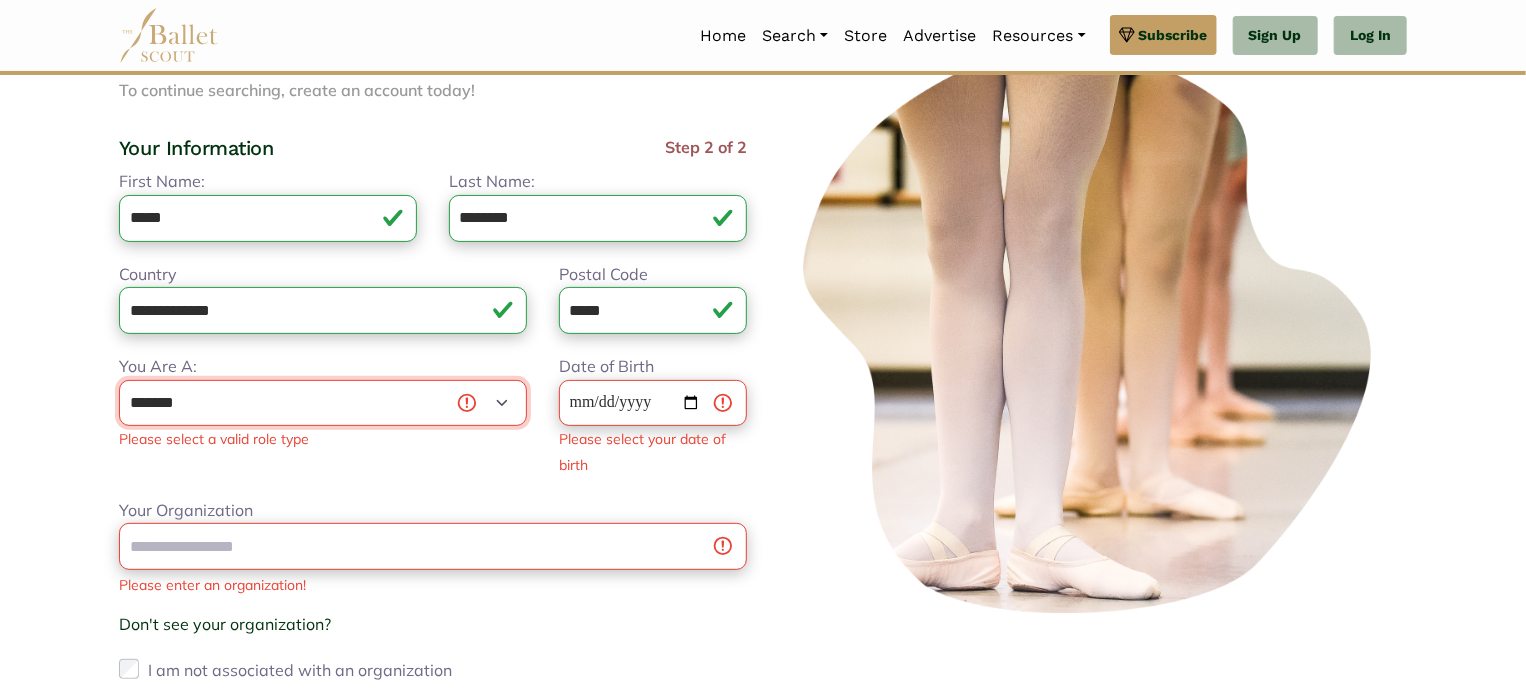 click on "**********" at bounding box center [323, 403] 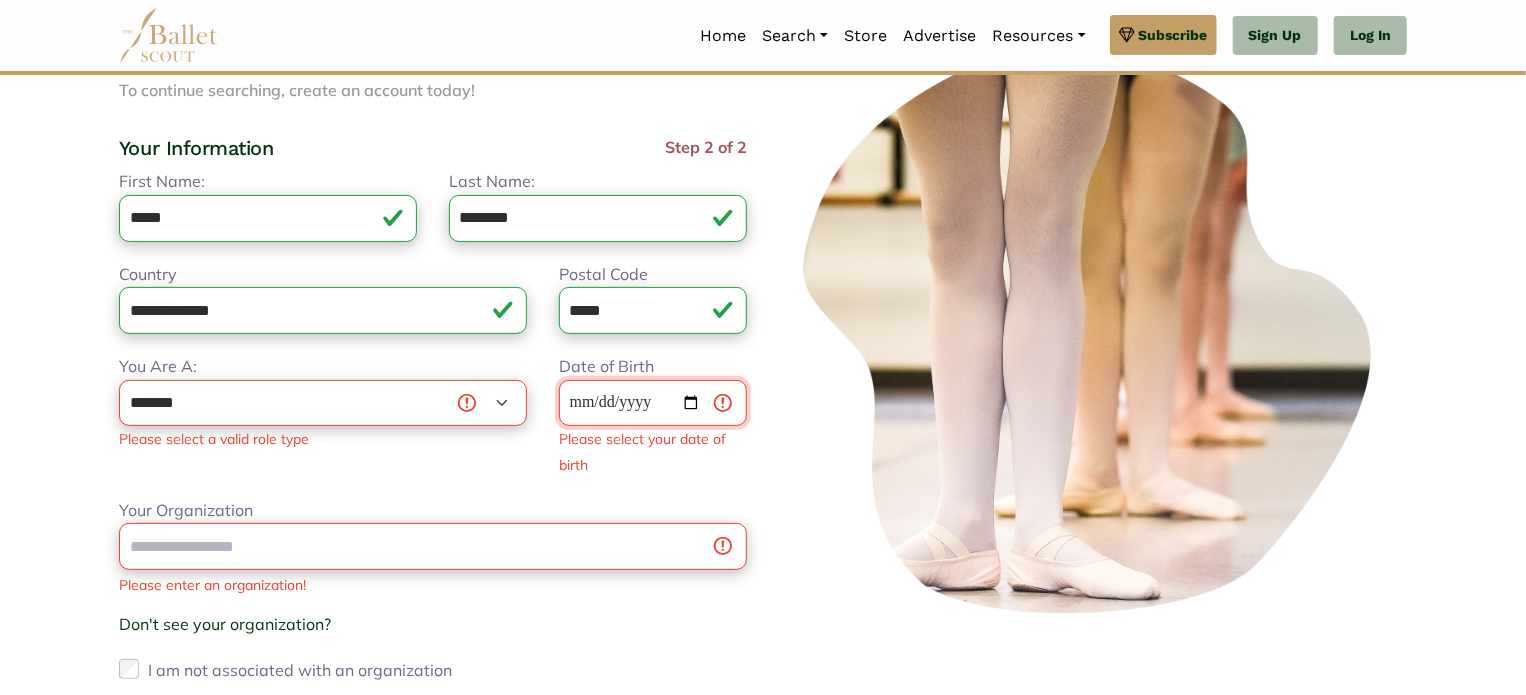 click on "Date of Birth" at bounding box center [653, 403] 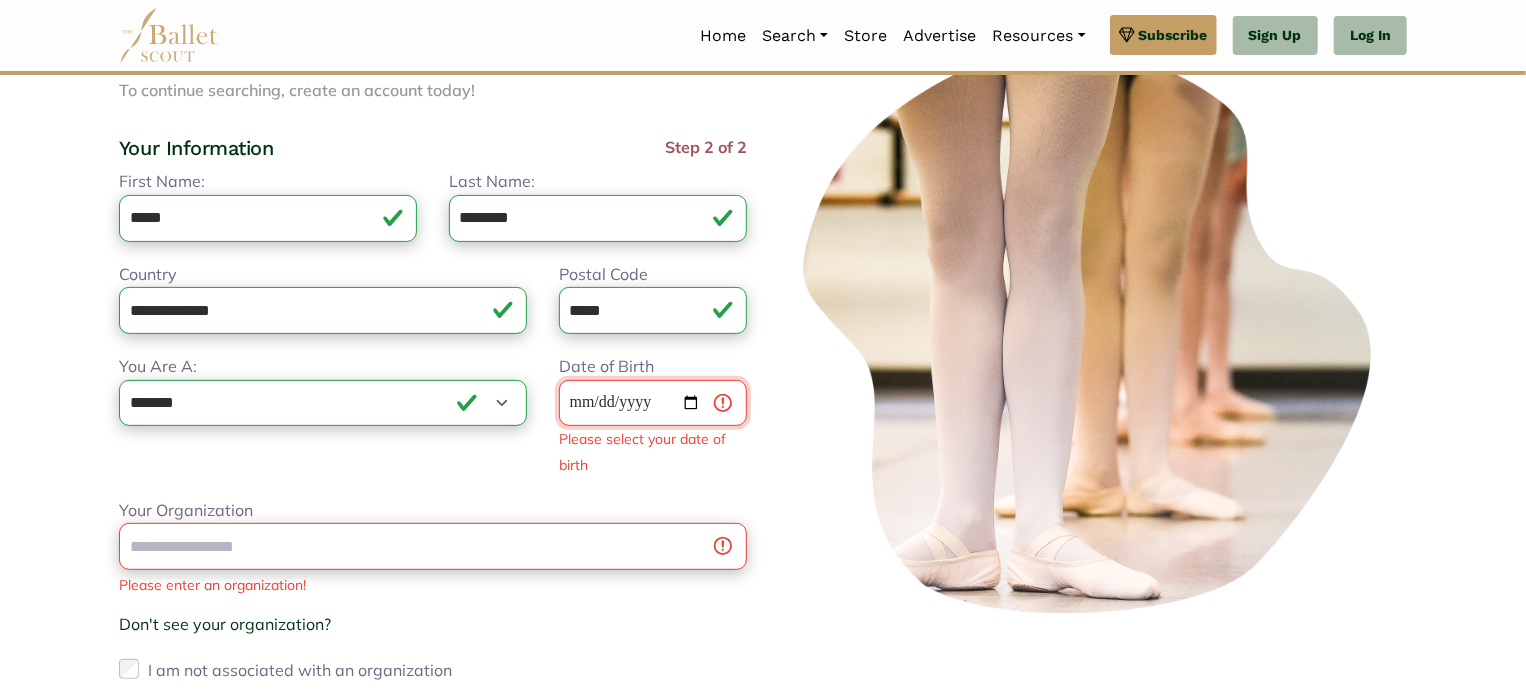 type on "**********" 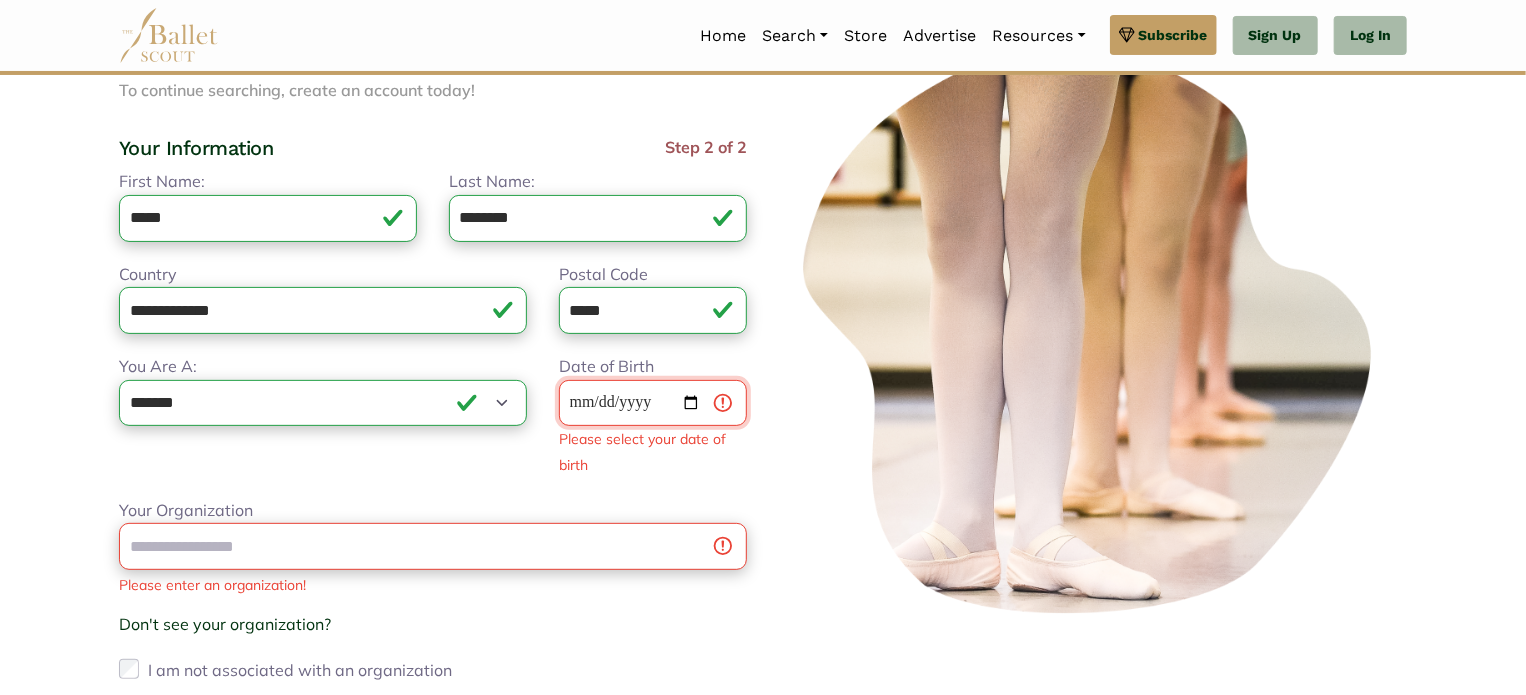 type on "**********" 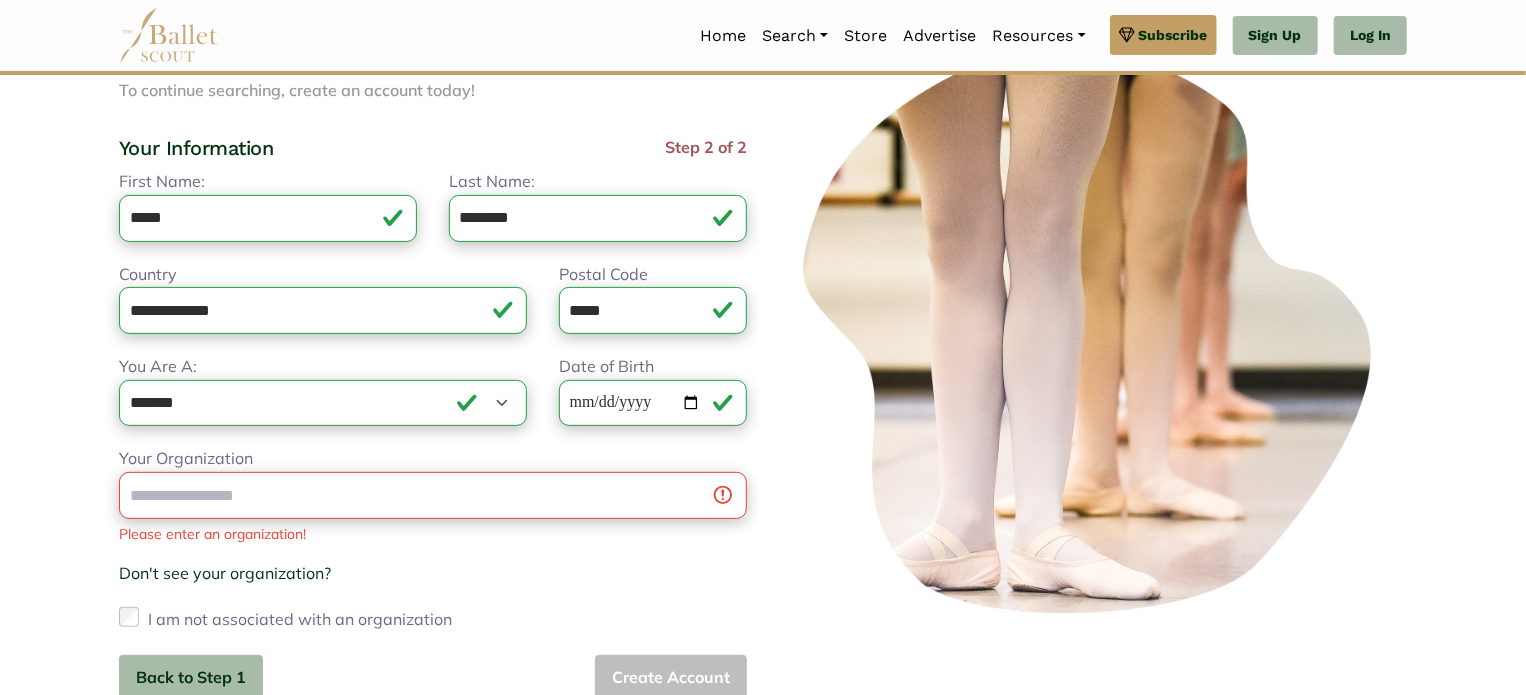 click on "**********" at bounding box center (433, 435) 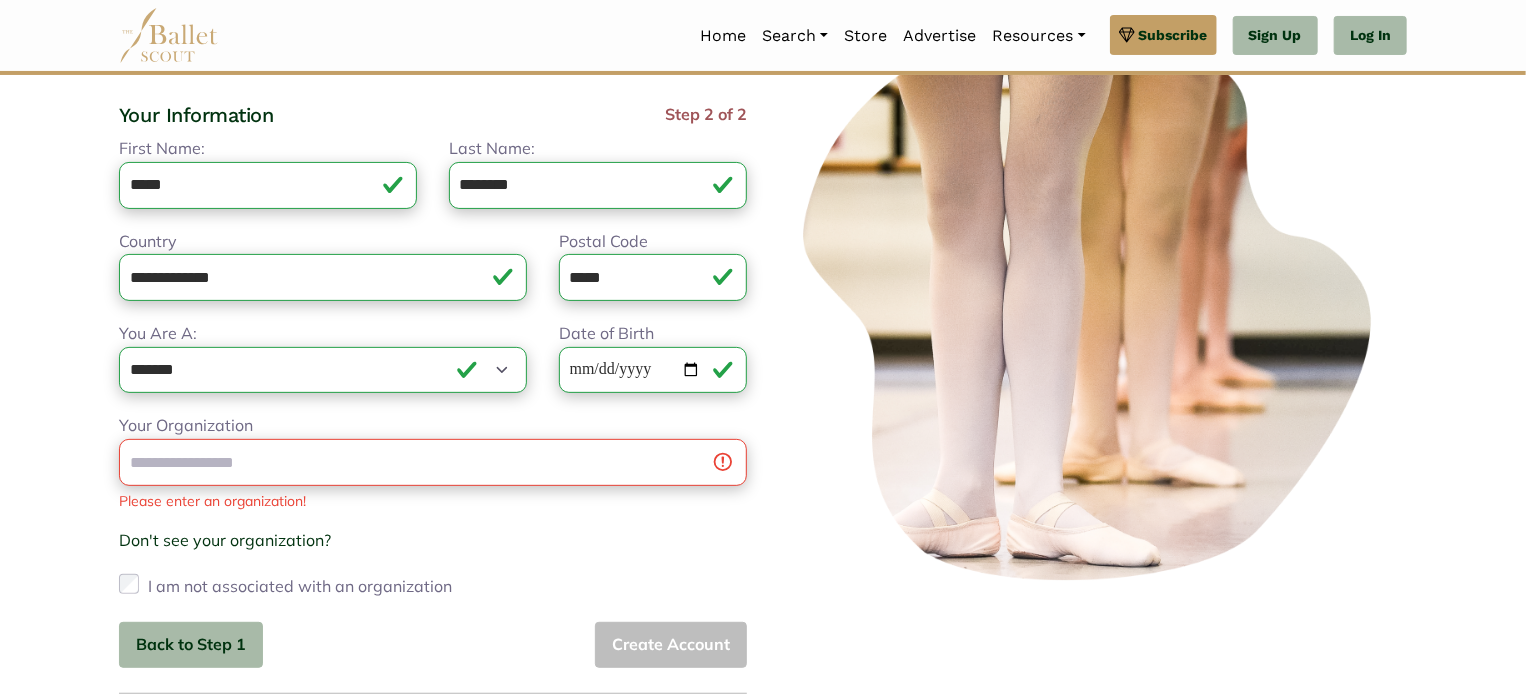 scroll, scrollTop: 146, scrollLeft: 0, axis: vertical 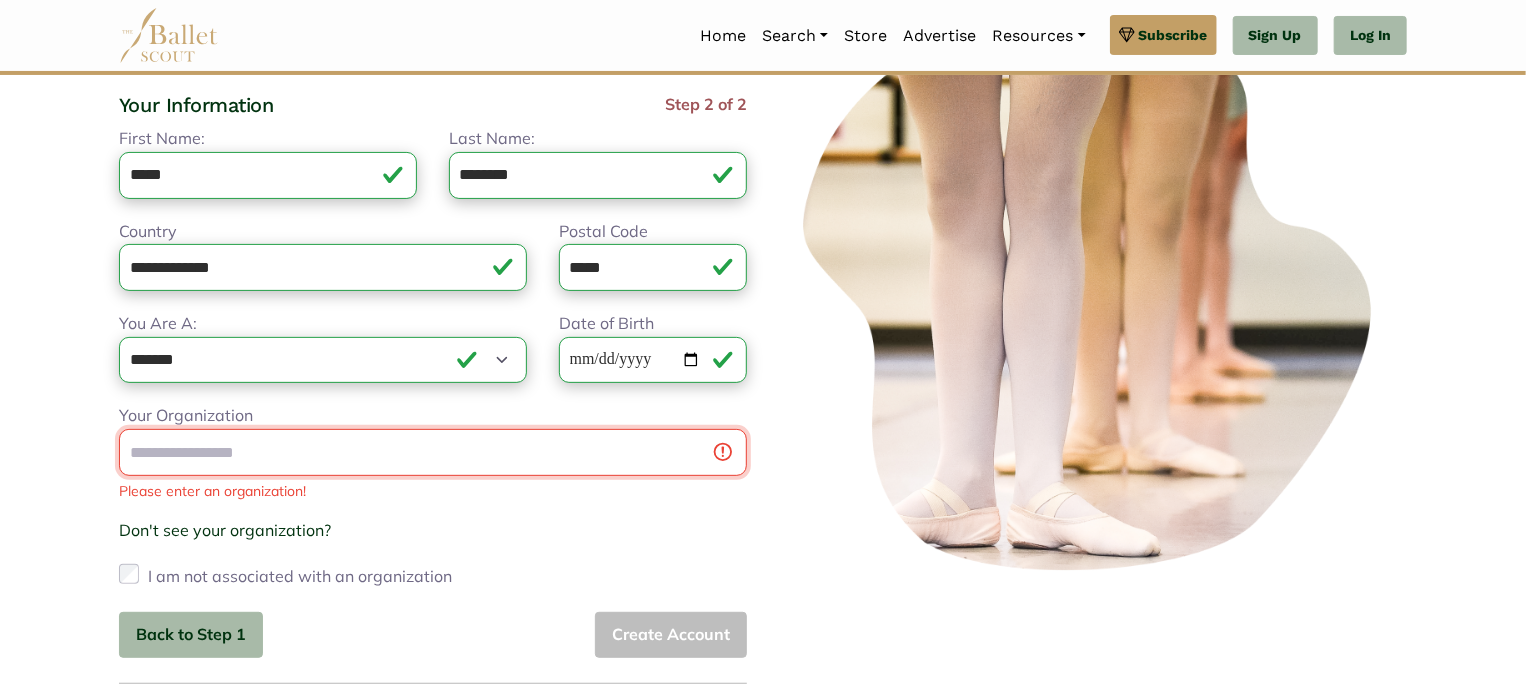 click on "Your Organization" at bounding box center (433, 452) 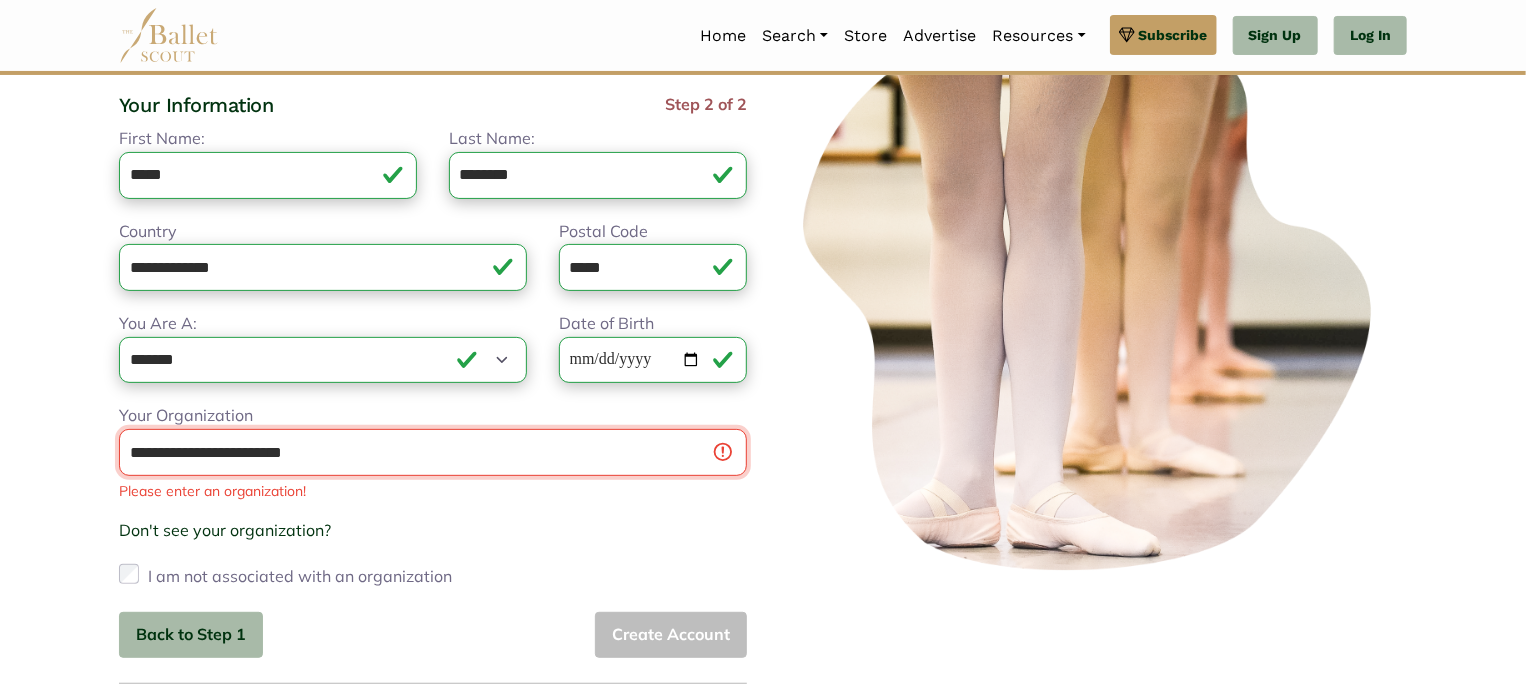 click on "**********" at bounding box center [433, 452] 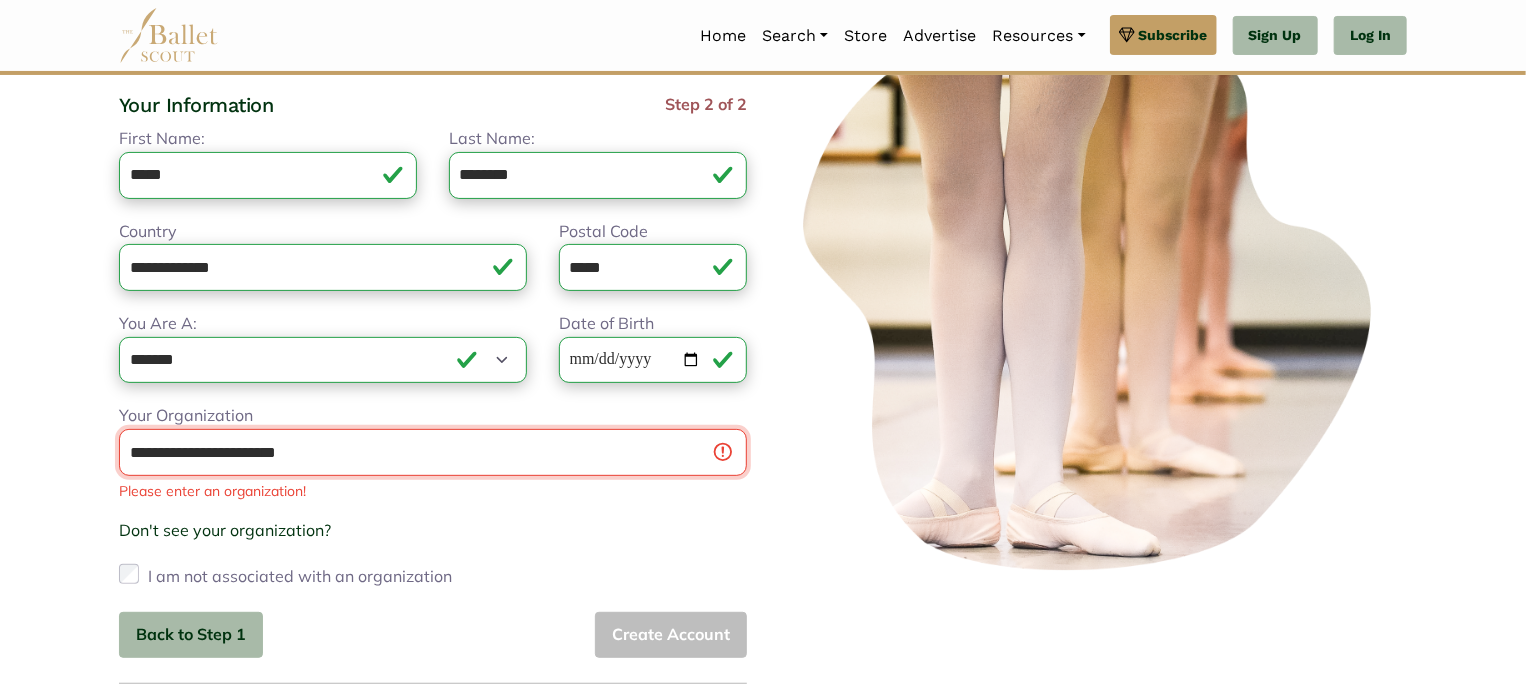 type on "**********" 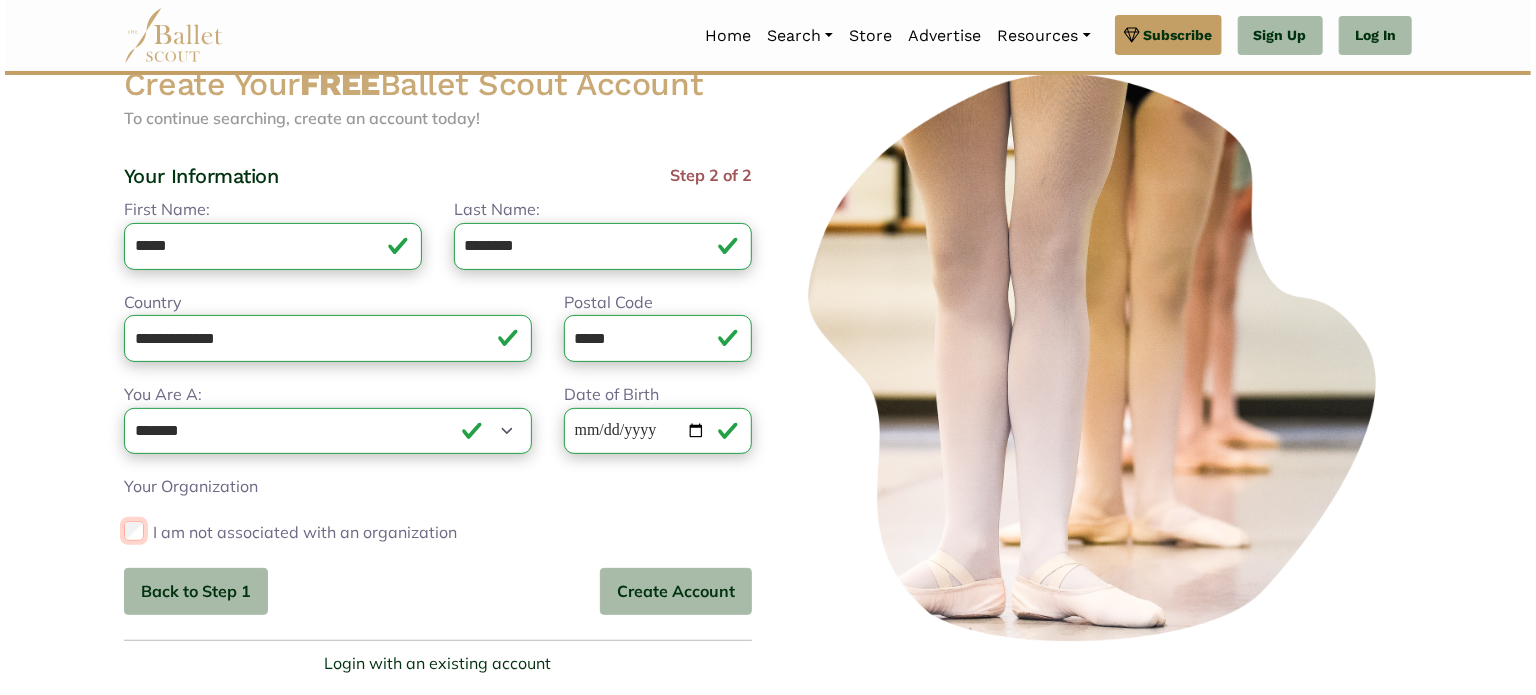 scroll, scrollTop: 76, scrollLeft: 0, axis: vertical 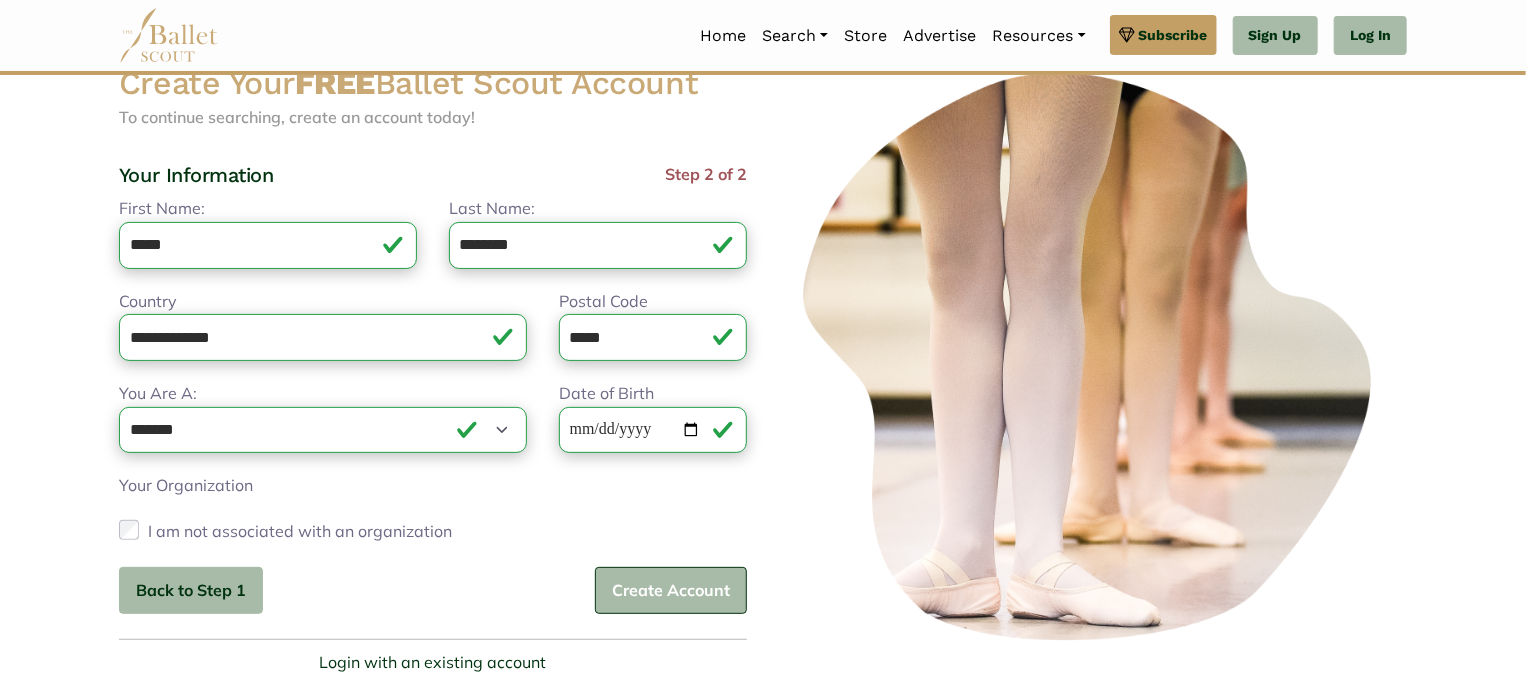 click on "Create Account" at bounding box center (671, 590) 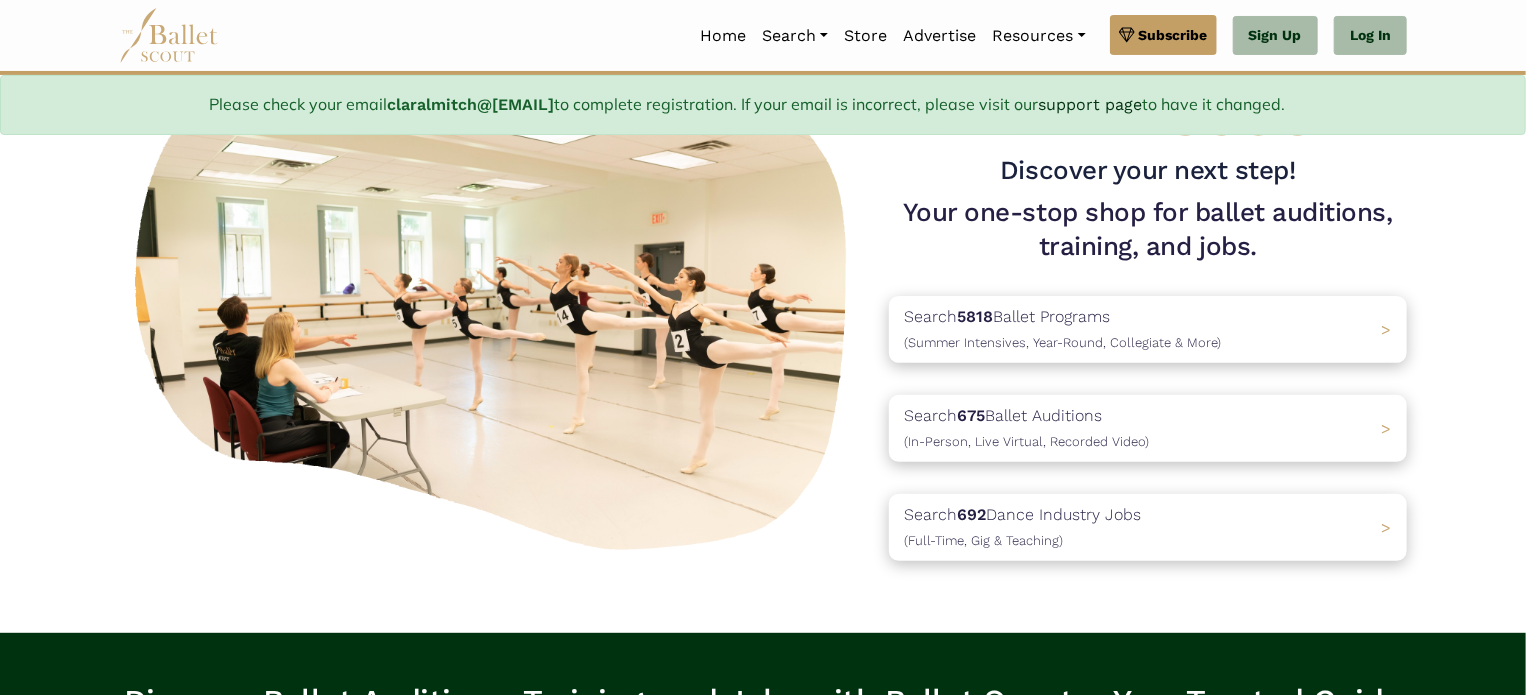 scroll, scrollTop: 148, scrollLeft: 0, axis: vertical 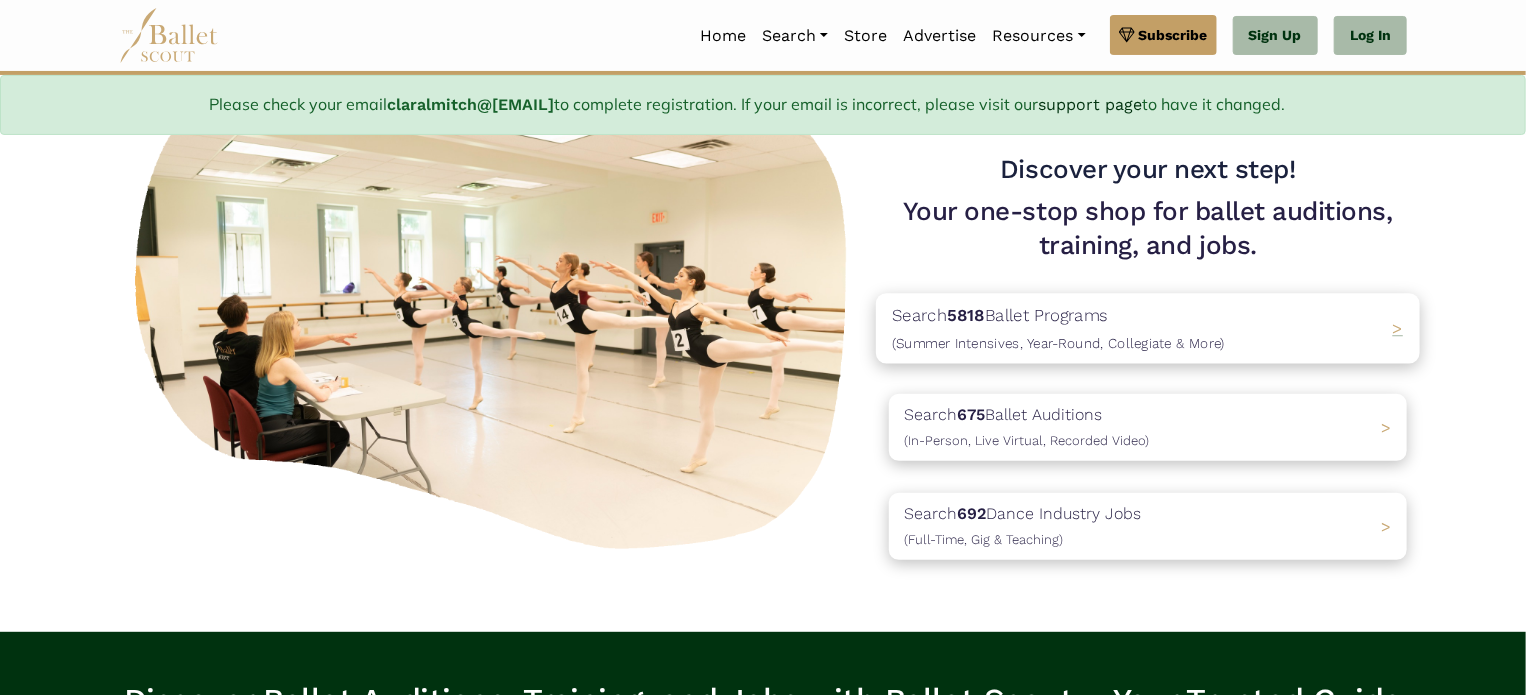 click on "(Summer Intensives, Year-Round, Collegiate & More)" at bounding box center (1058, 343) 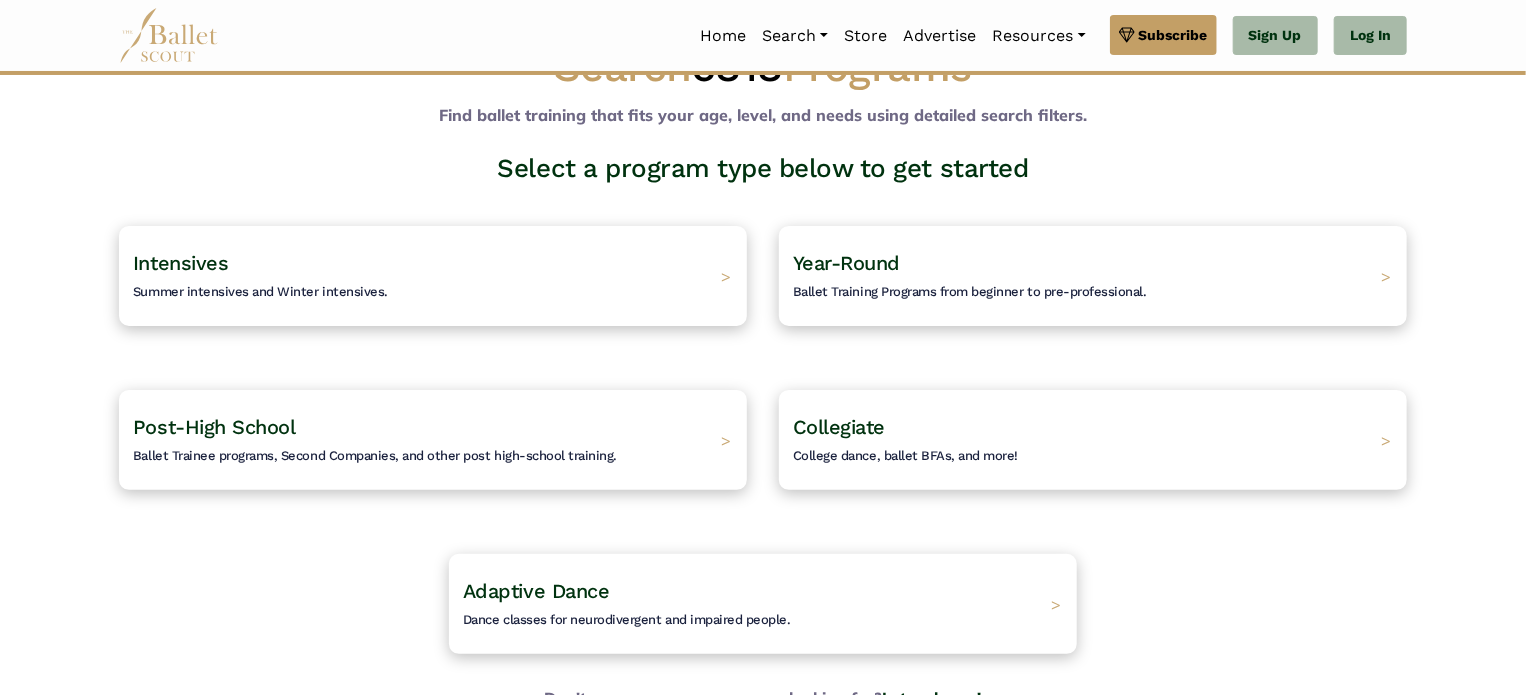 scroll, scrollTop: 68, scrollLeft: 0, axis: vertical 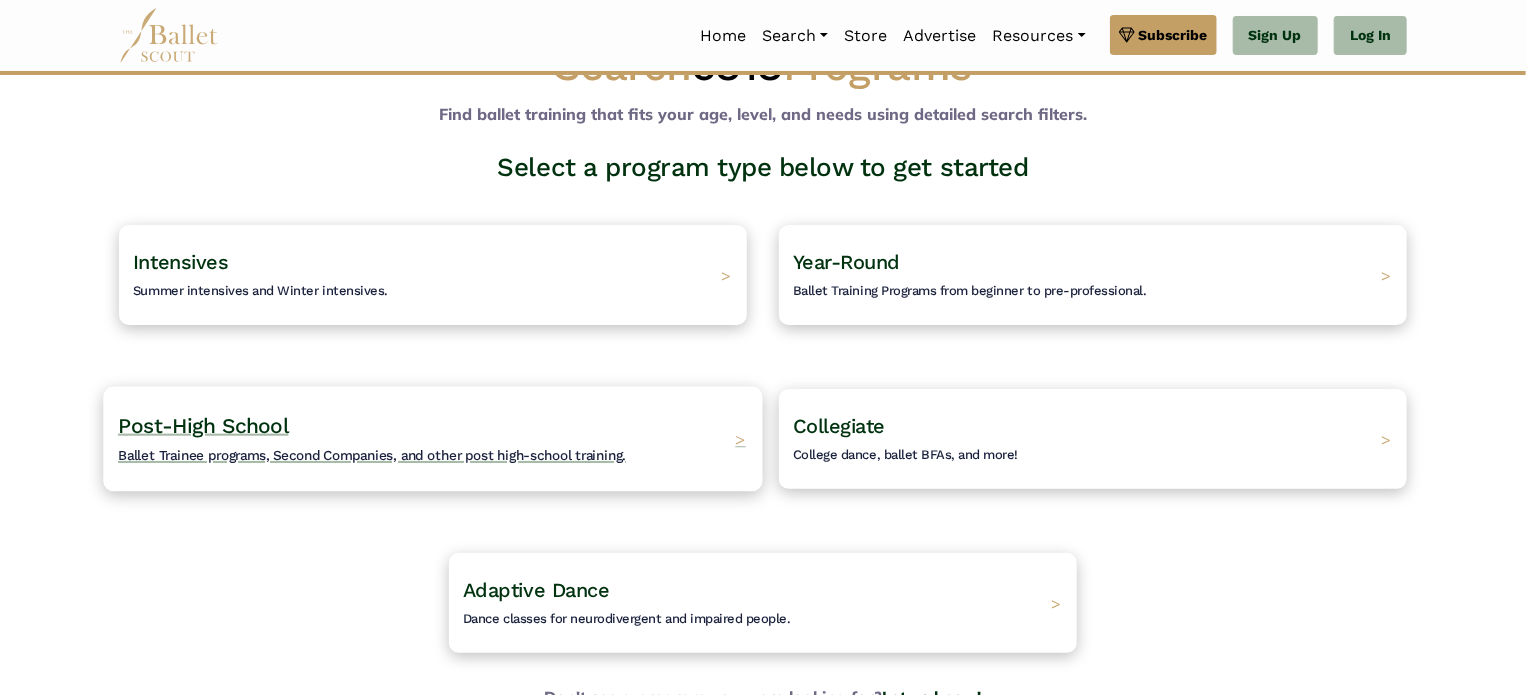 click on "Post-High School" at bounding box center (203, 425) 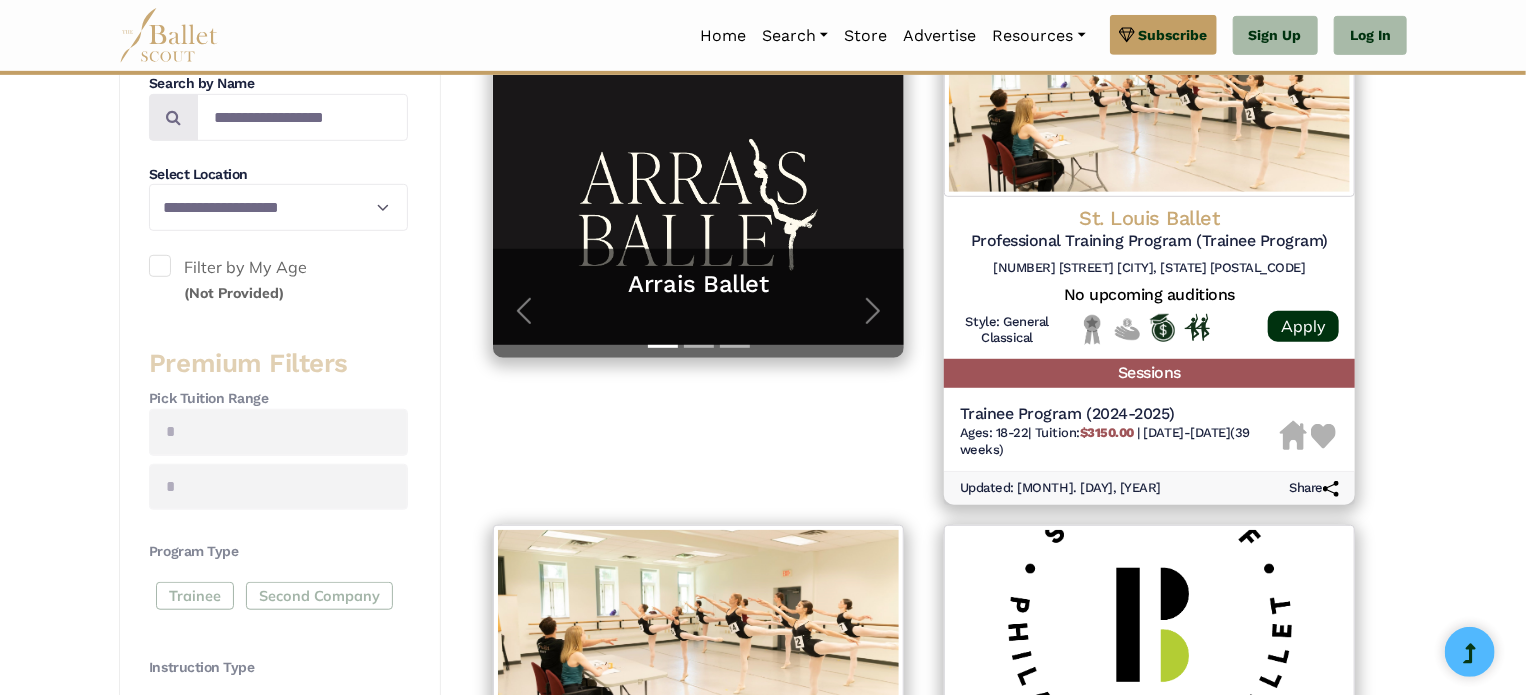 scroll, scrollTop: 268, scrollLeft: 0, axis: vertical 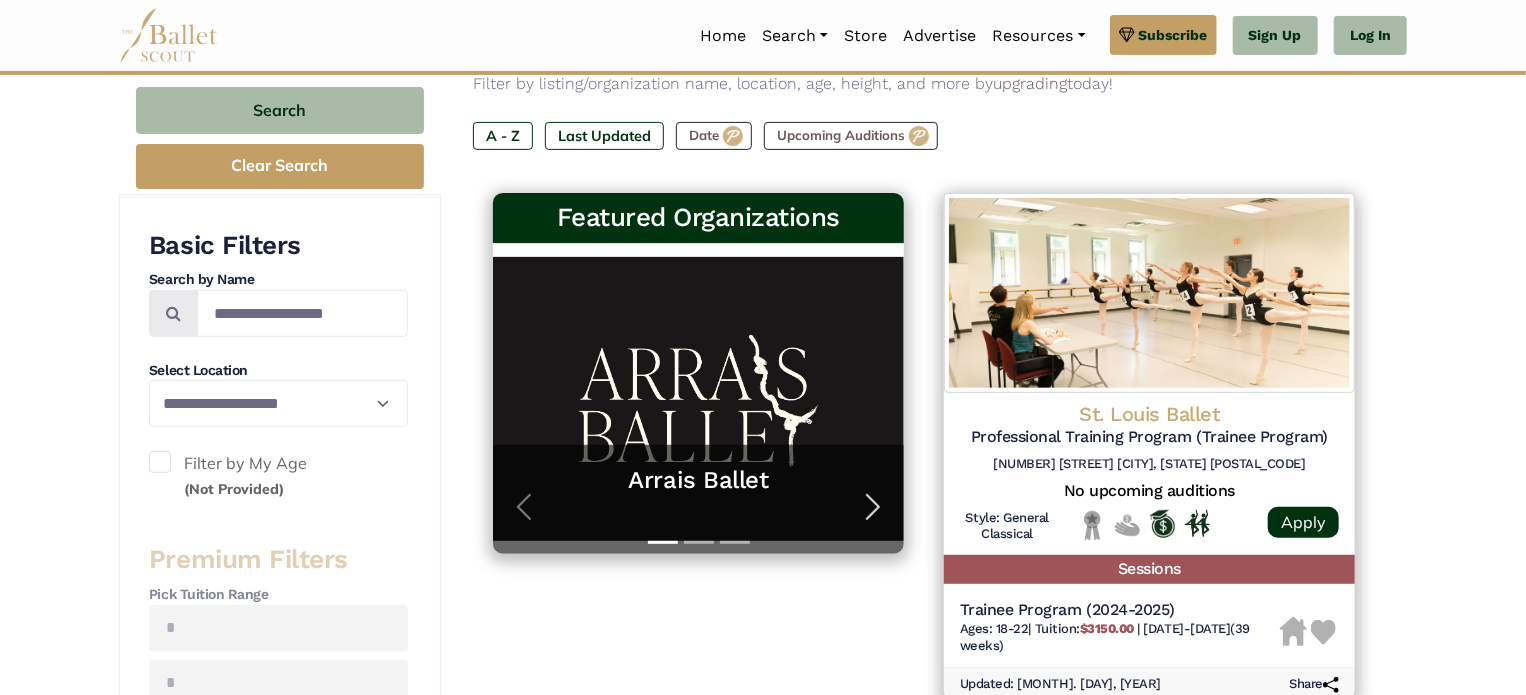 click at bounding box center (873, 507) 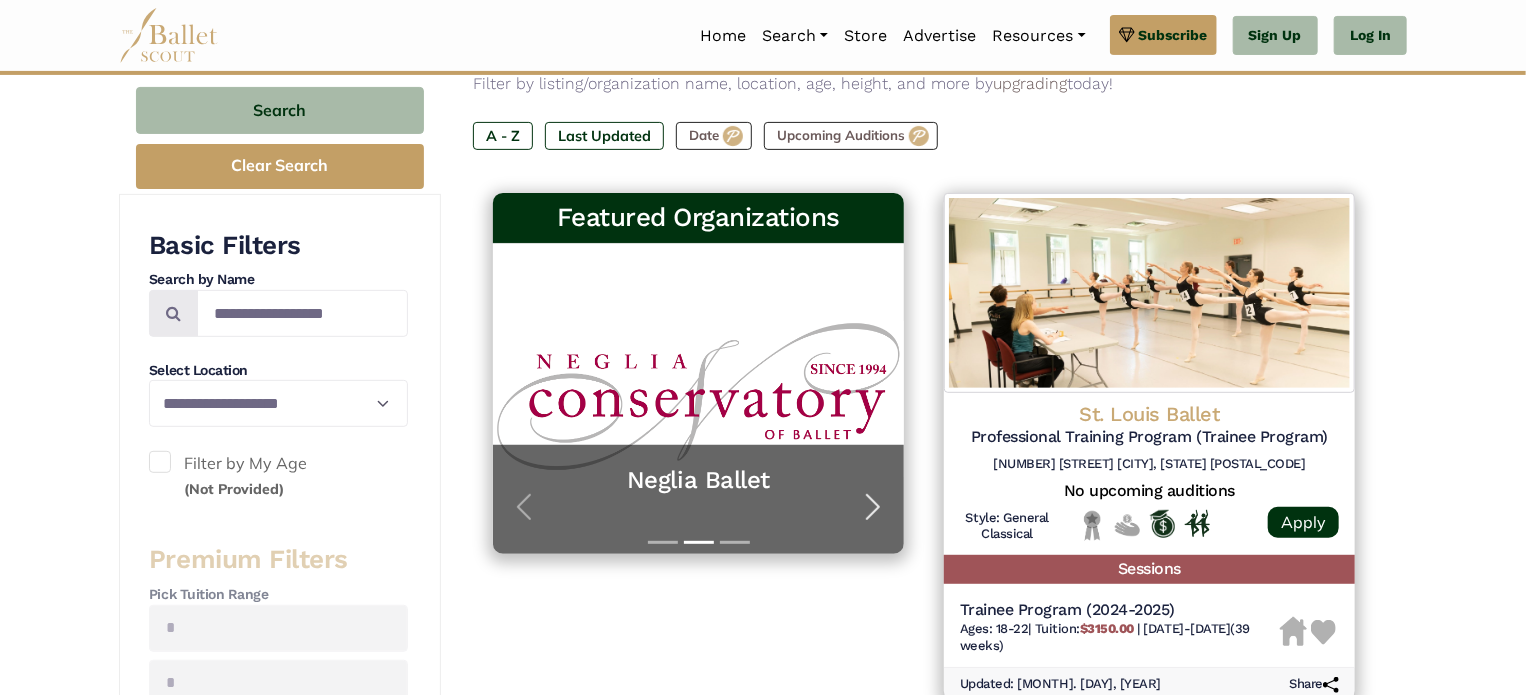 click at bounding box center [873, 507] 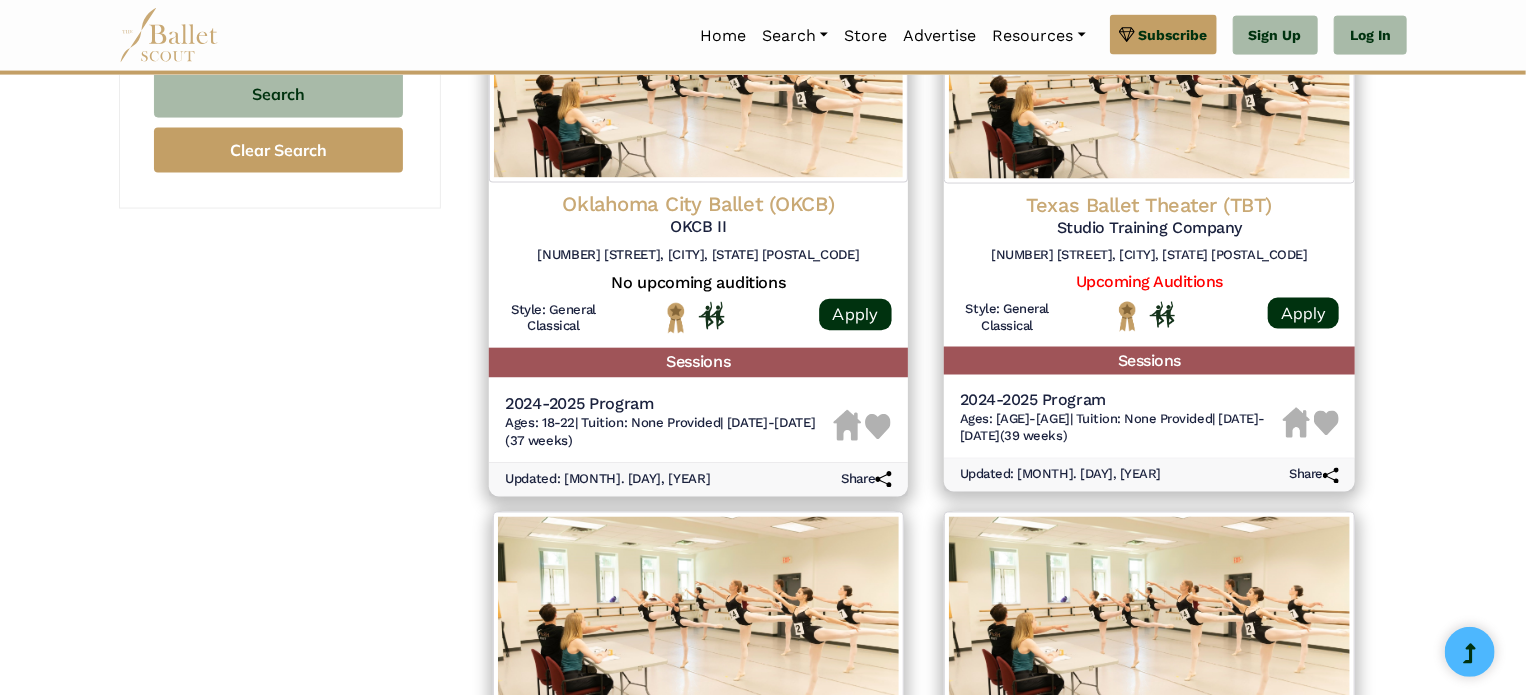 scroll, scrollTop: 1532, scrollLeft: 0, axis: vertical 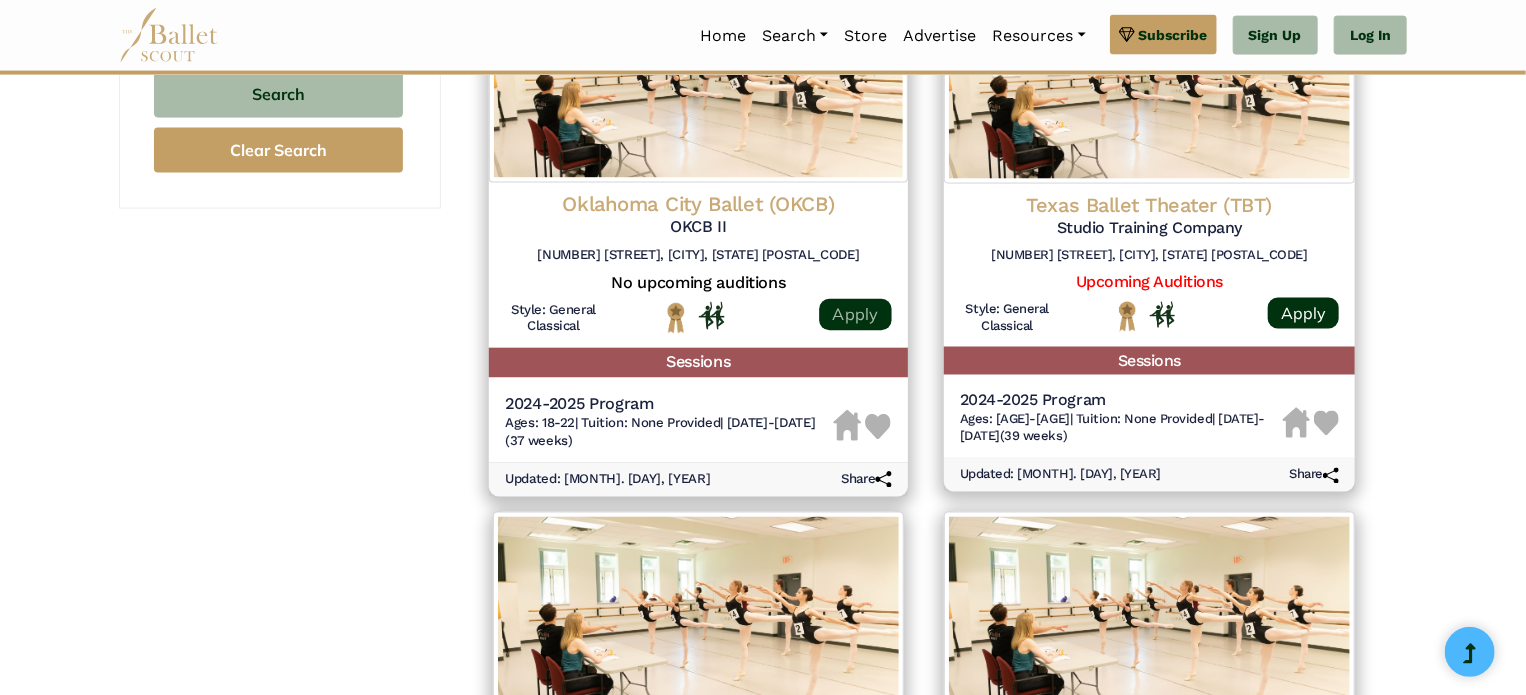 click on "Apply" at bounding box center [855, 315] 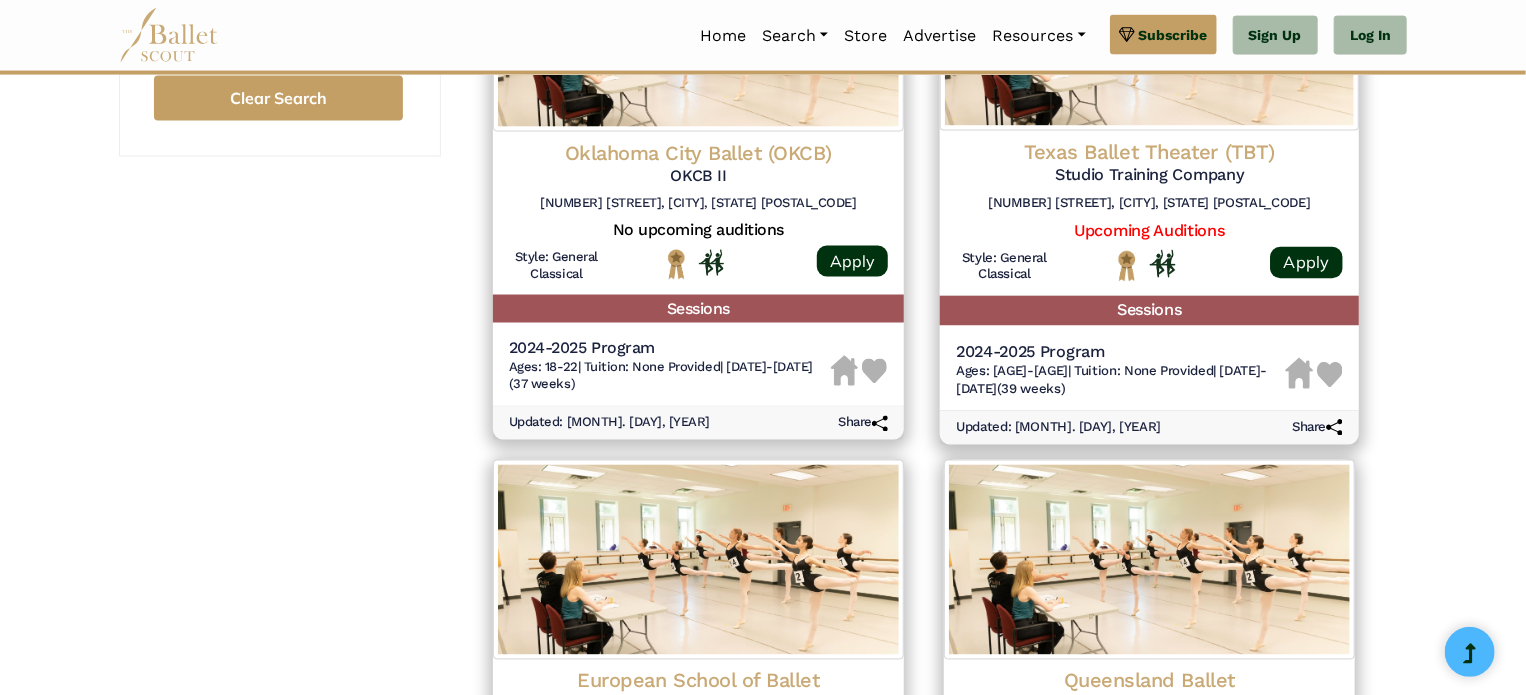 scroll, scrollTop: 1584, scrollLeft: 0, axis: vertical 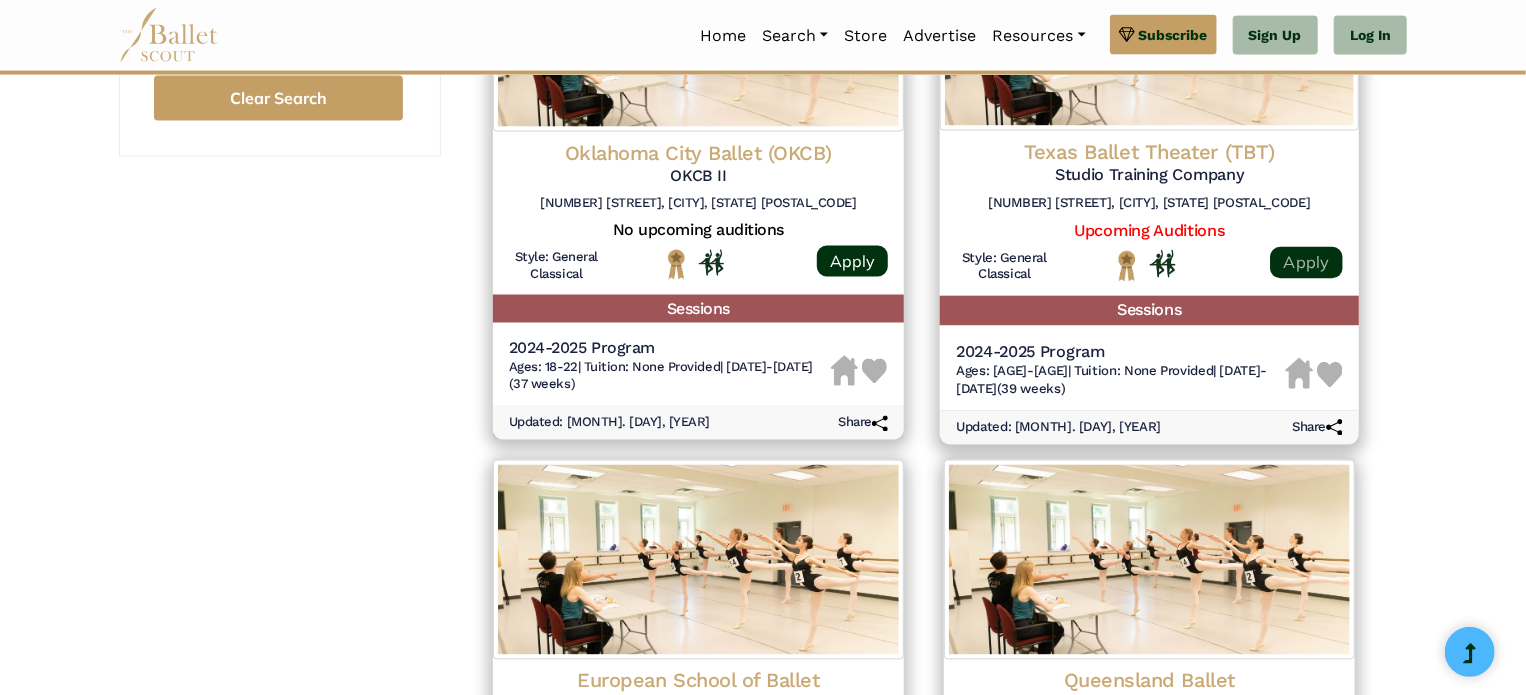 click on "Apply" at bounding box center (1306, 263) 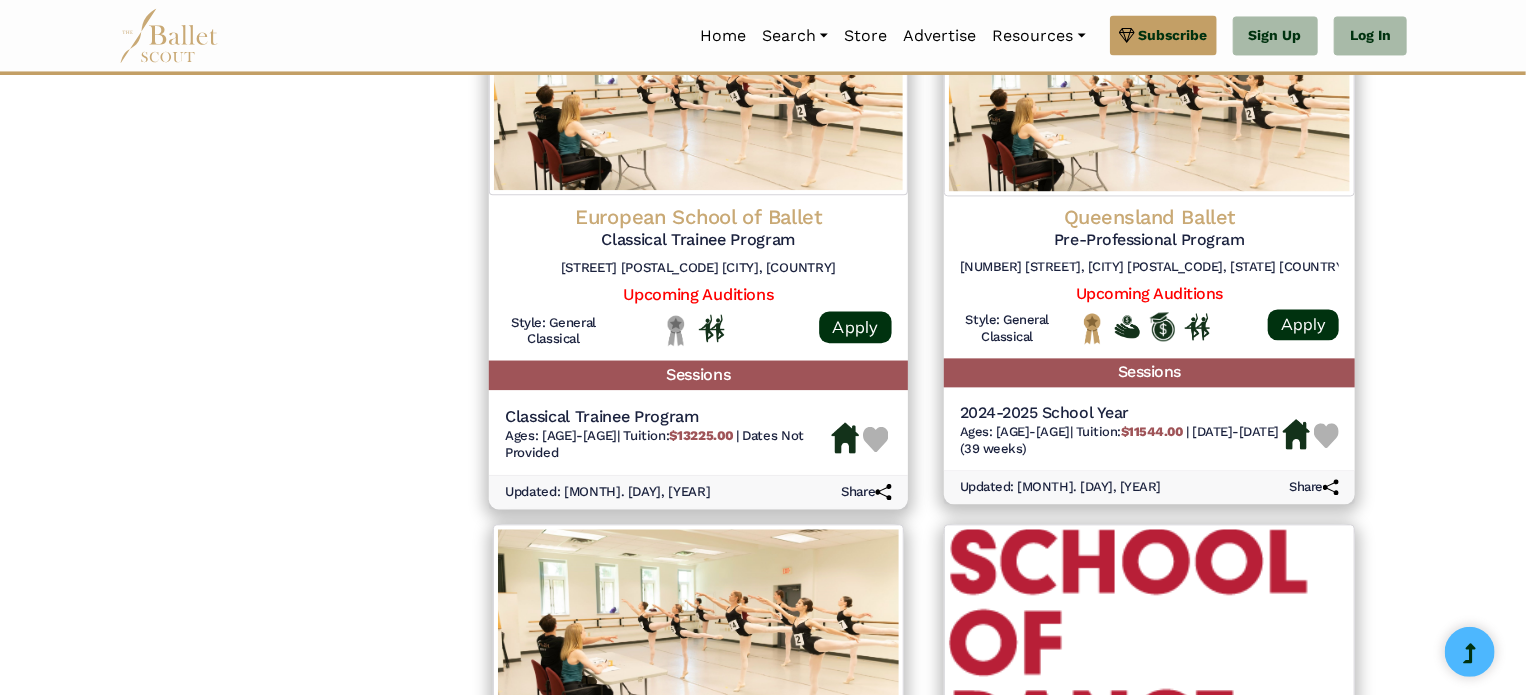scroll, scrollTop: 2051, scrollLeft: 0, axis: vertical 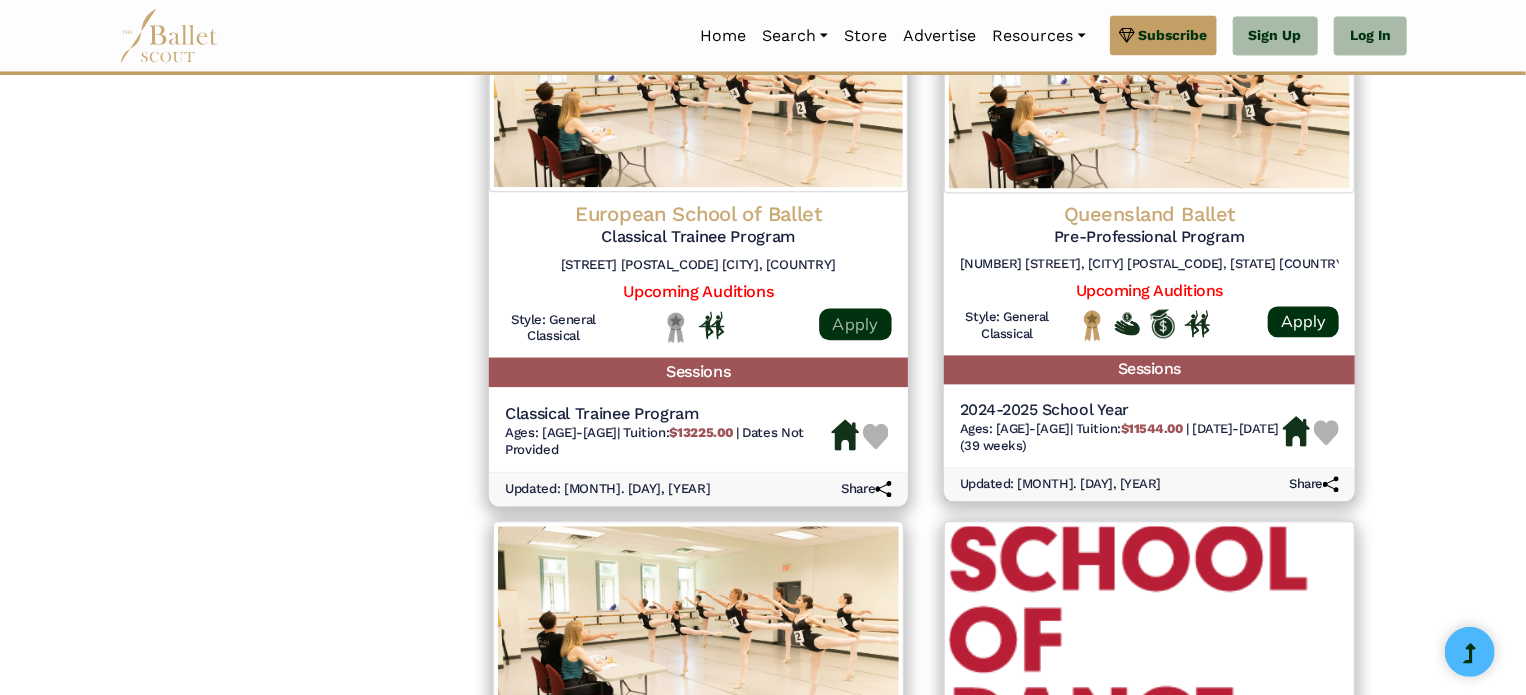 click on "Apply" at bounding box center [855, 324] 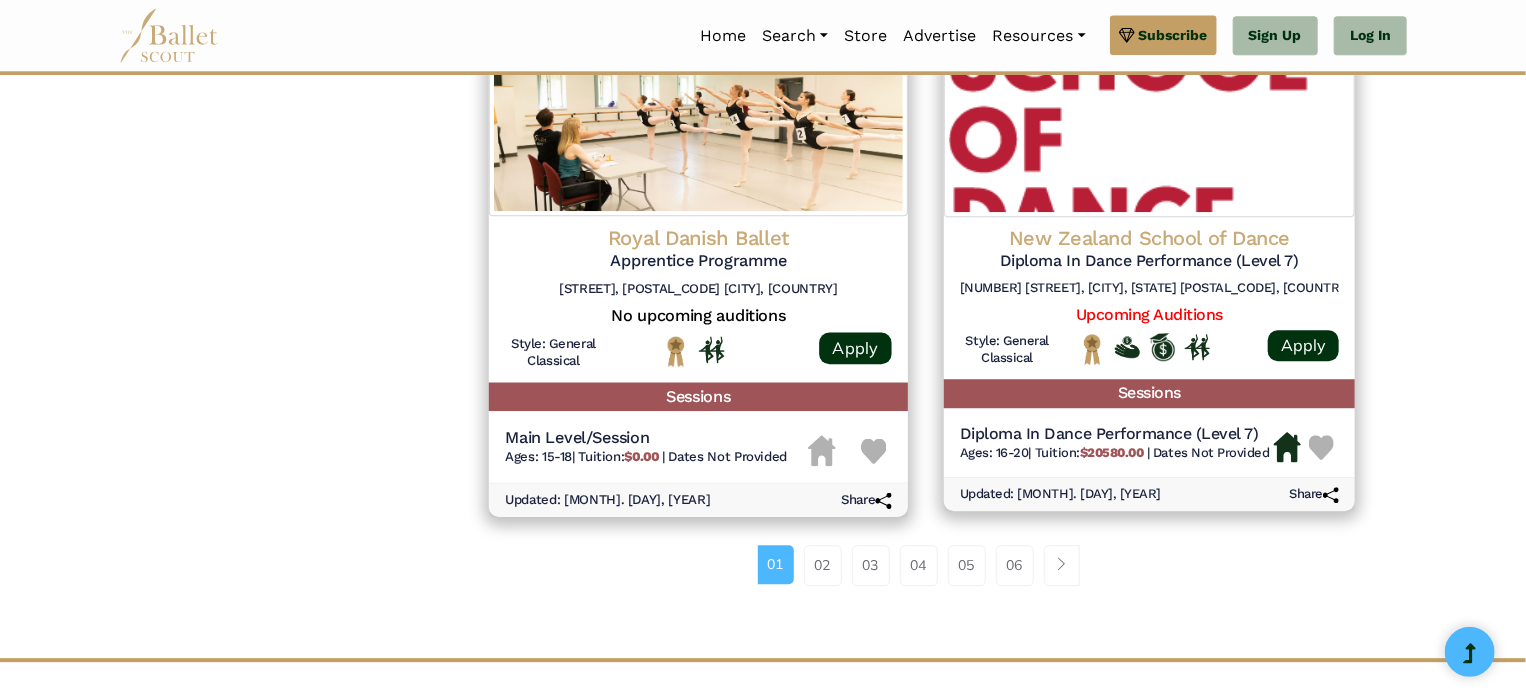 scroll, scrollTop: 2796, scrollLeft: 0, axis: vertical 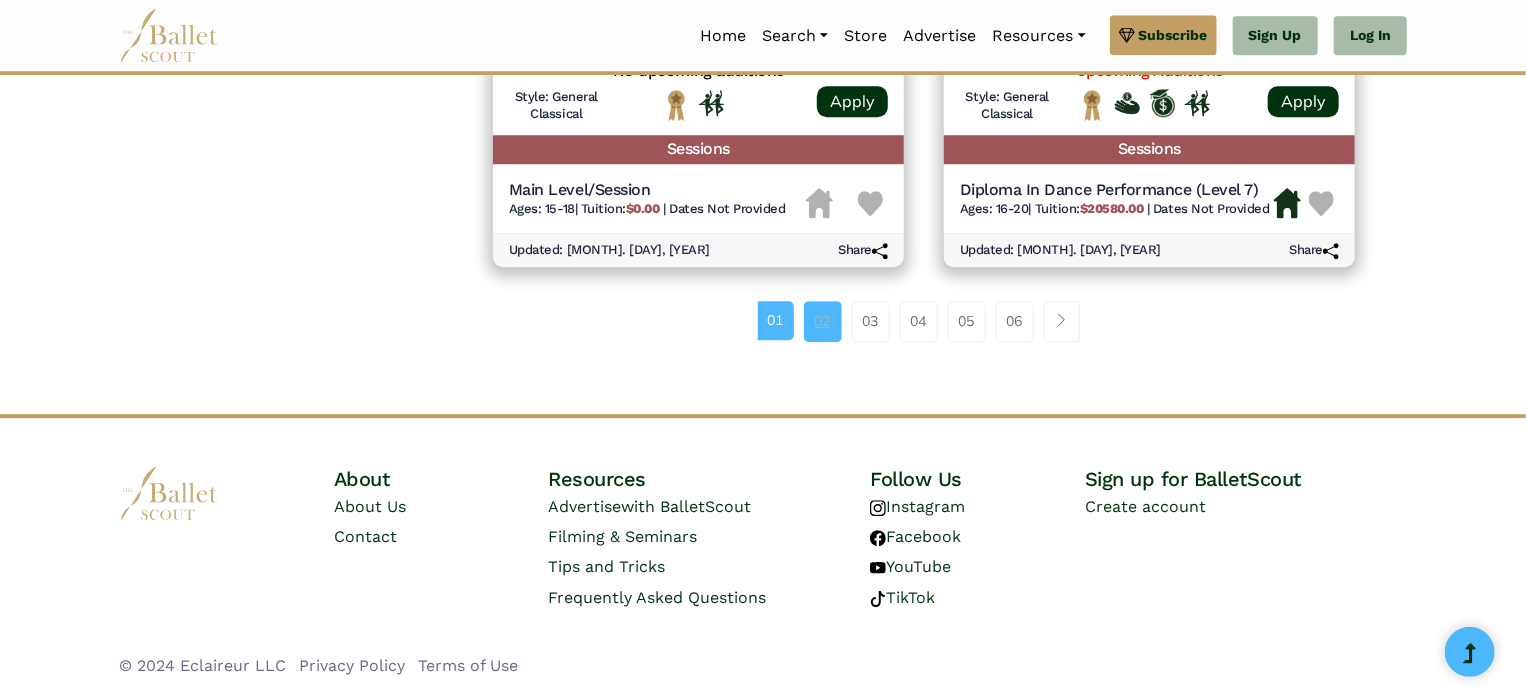 click on "02" at bounding box center [823, 321] 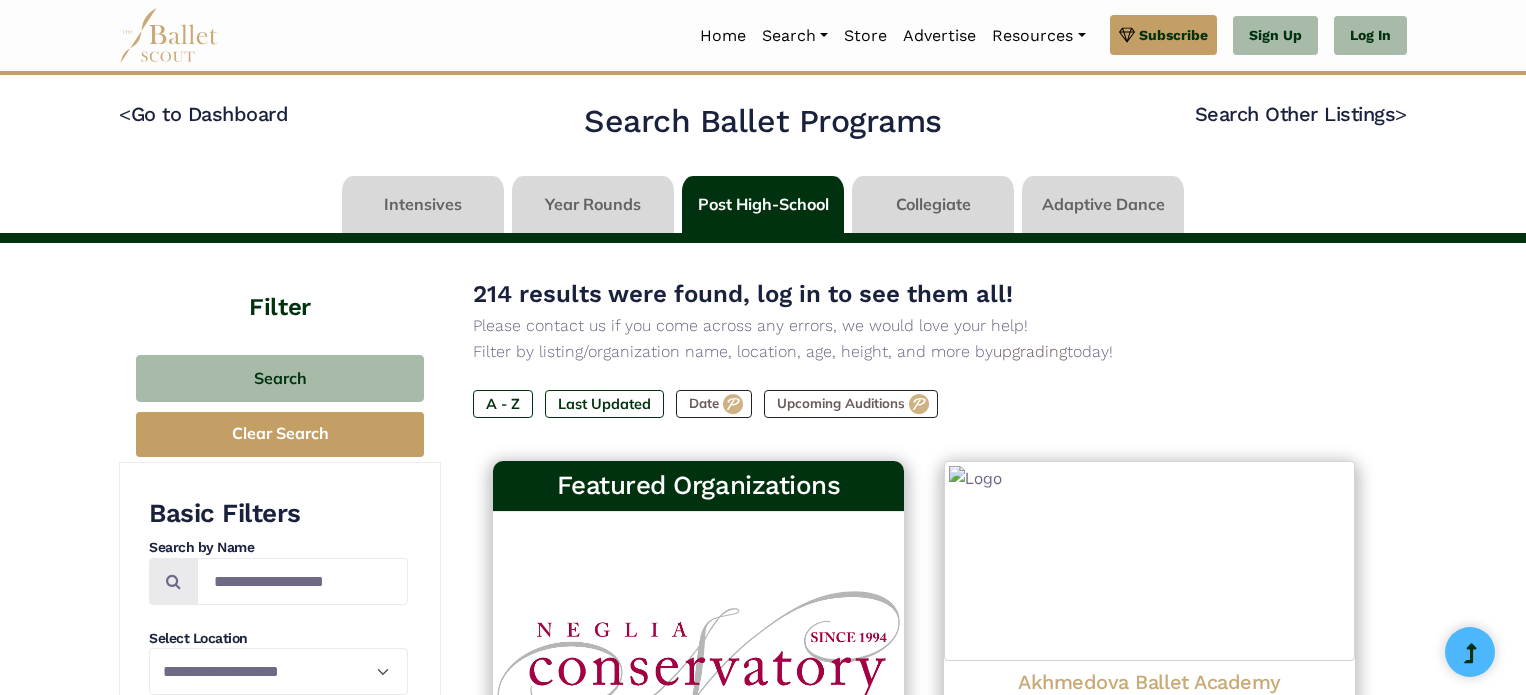 click on "Please contact us if you come across any errors, we would love your help!" at bounding box center (924, 326) 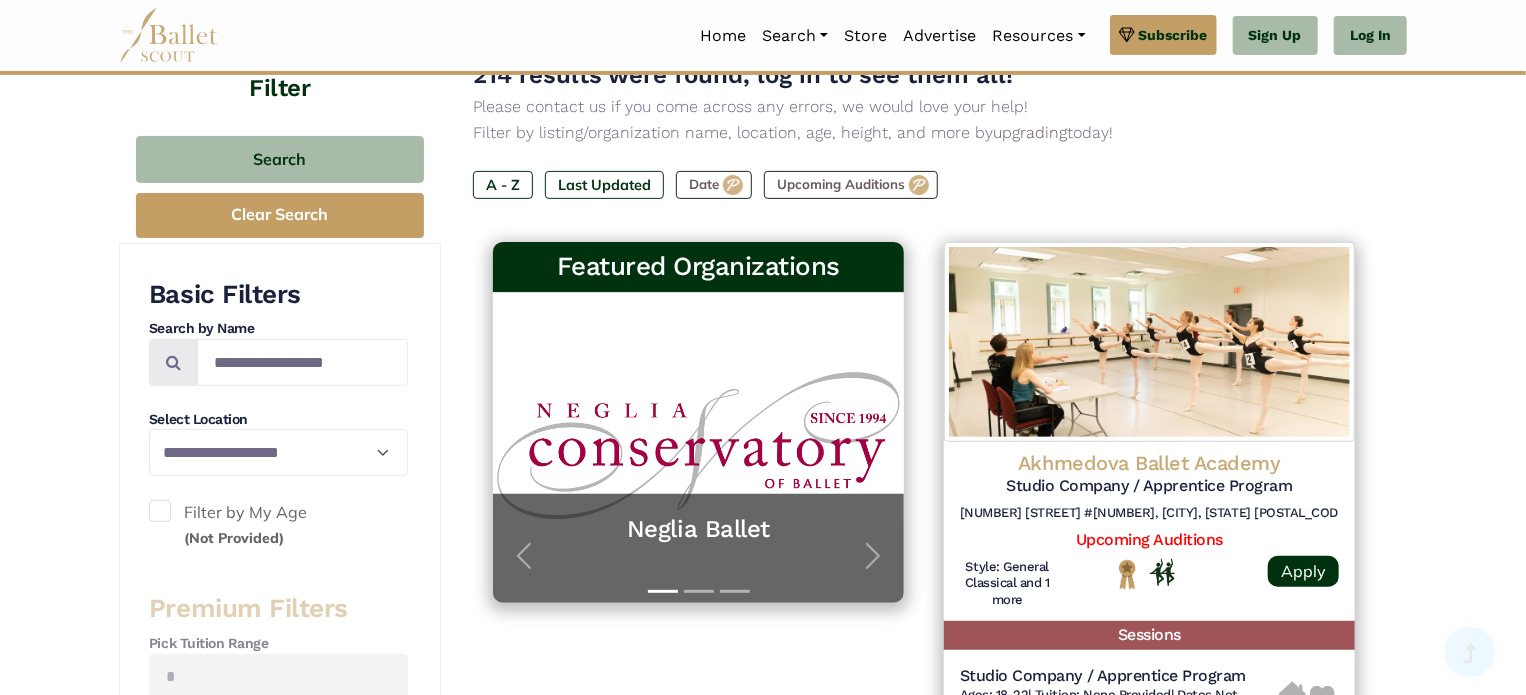 scroll, scrollTop: 224, scrollLeft: 0, axis: vertical 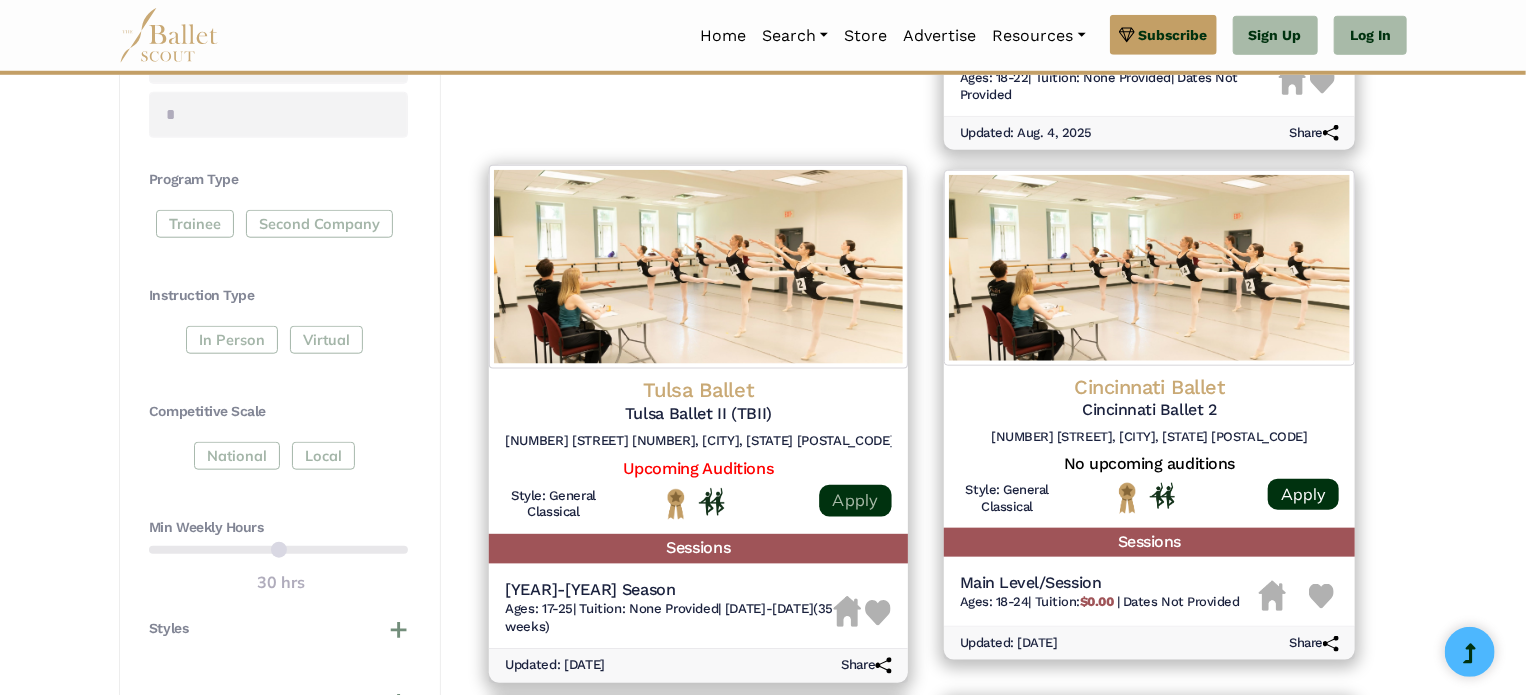 click on "Apply" at bounding box center (855, 500) 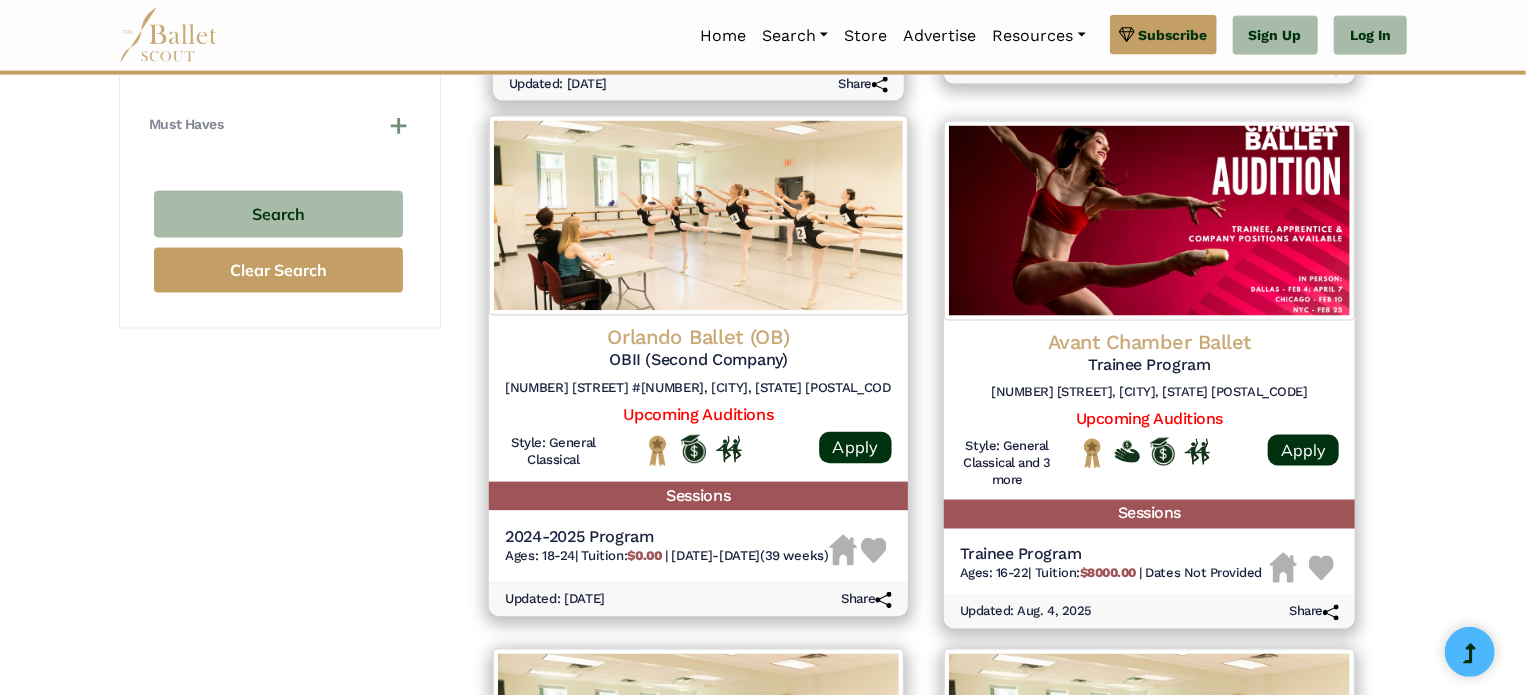 scroll, scrollTop: 1415, scrollLeft: 0, axis: vertical 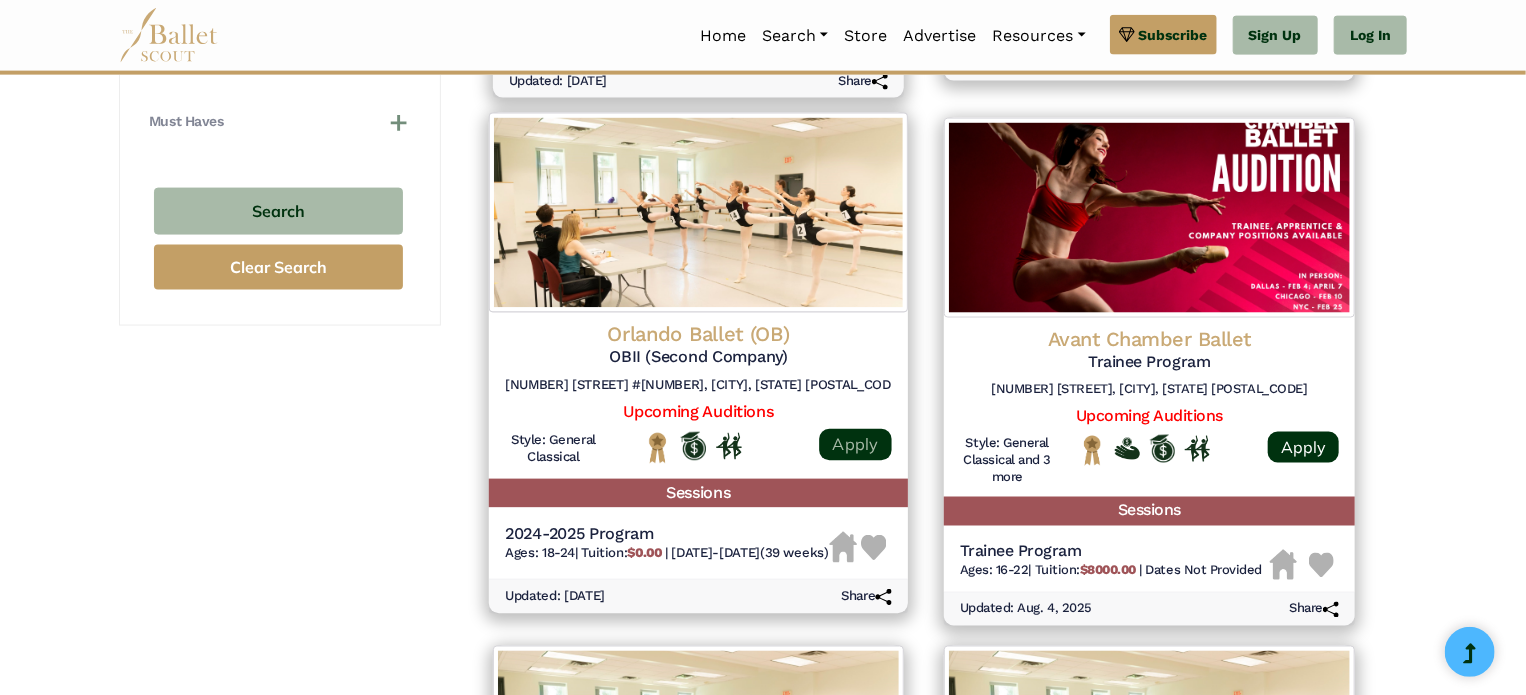 click on "Apply" at bounding box center (855, 445) 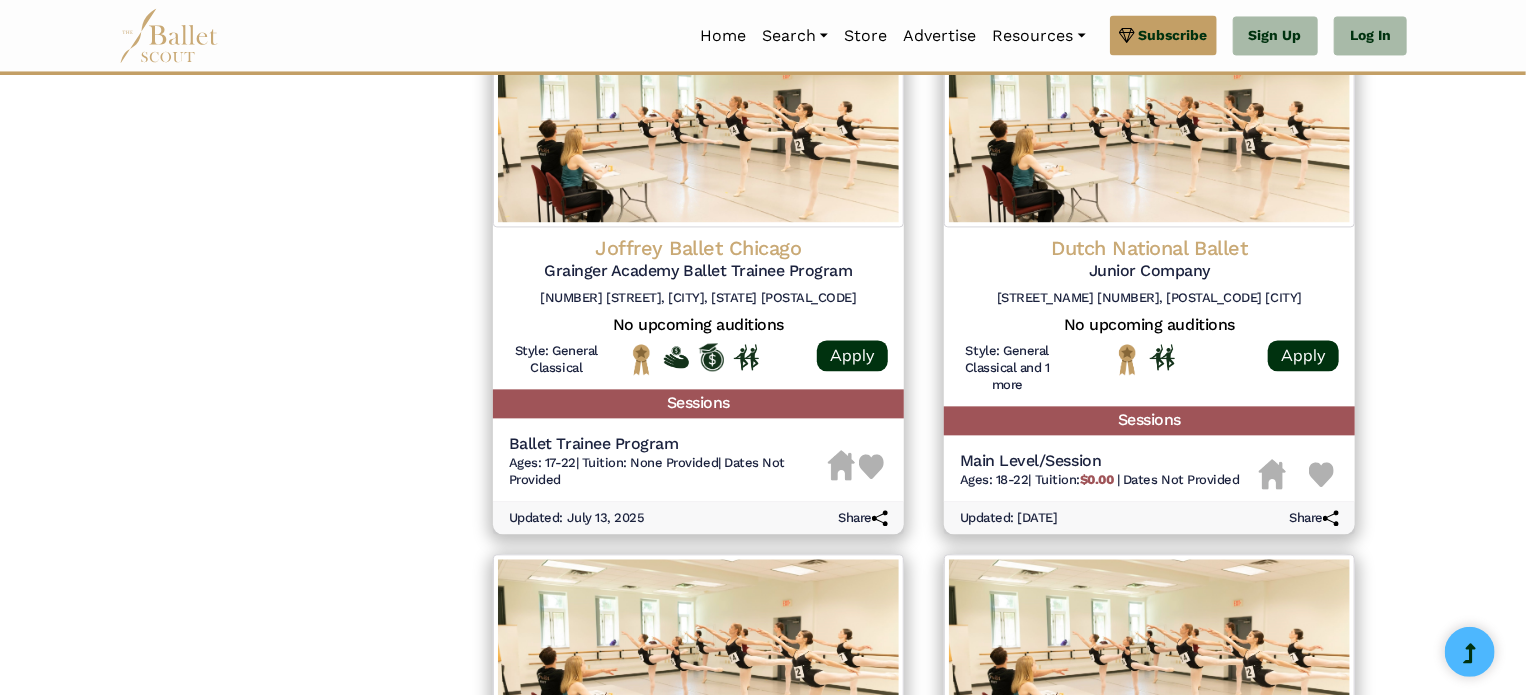 scroll, scrollTop: 2035, scrollLeft: 0, axis: vertical 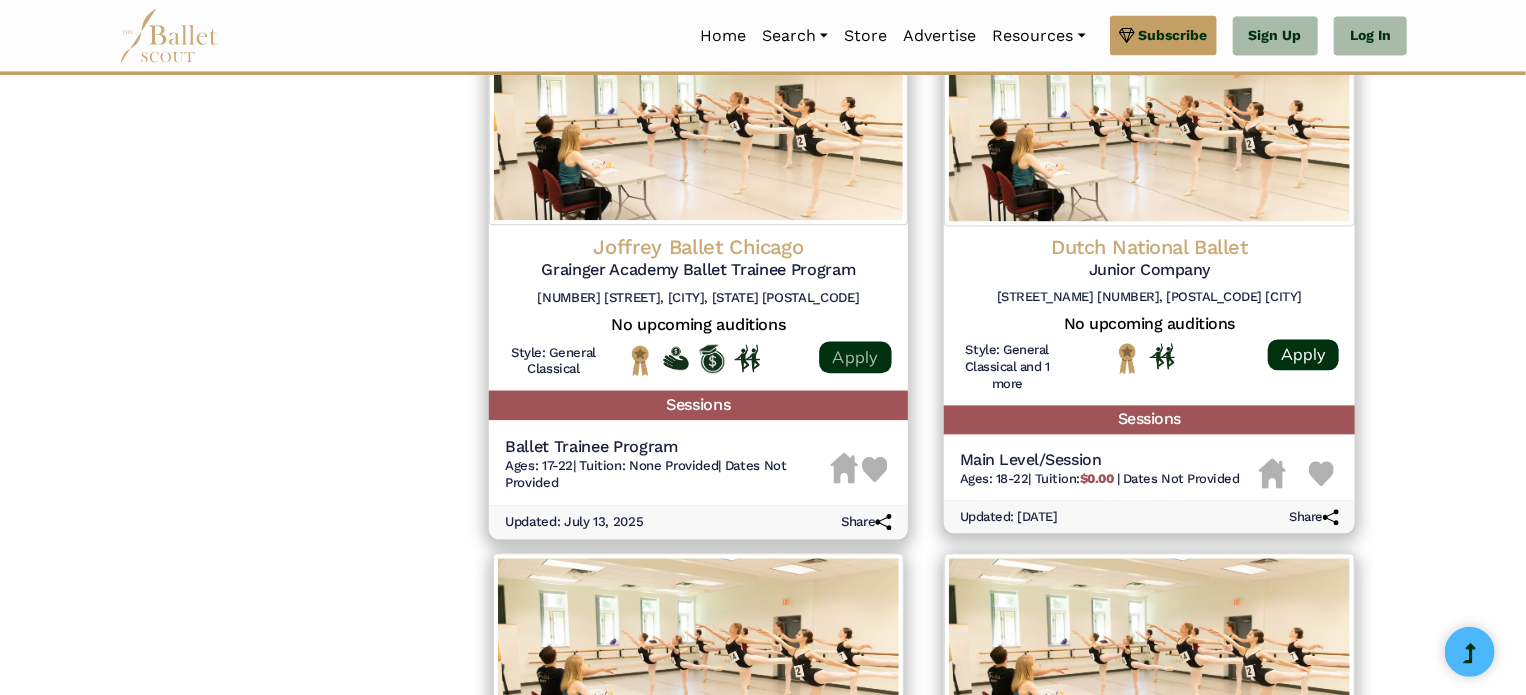 click on "Apply" at bounding box center [855, 357] 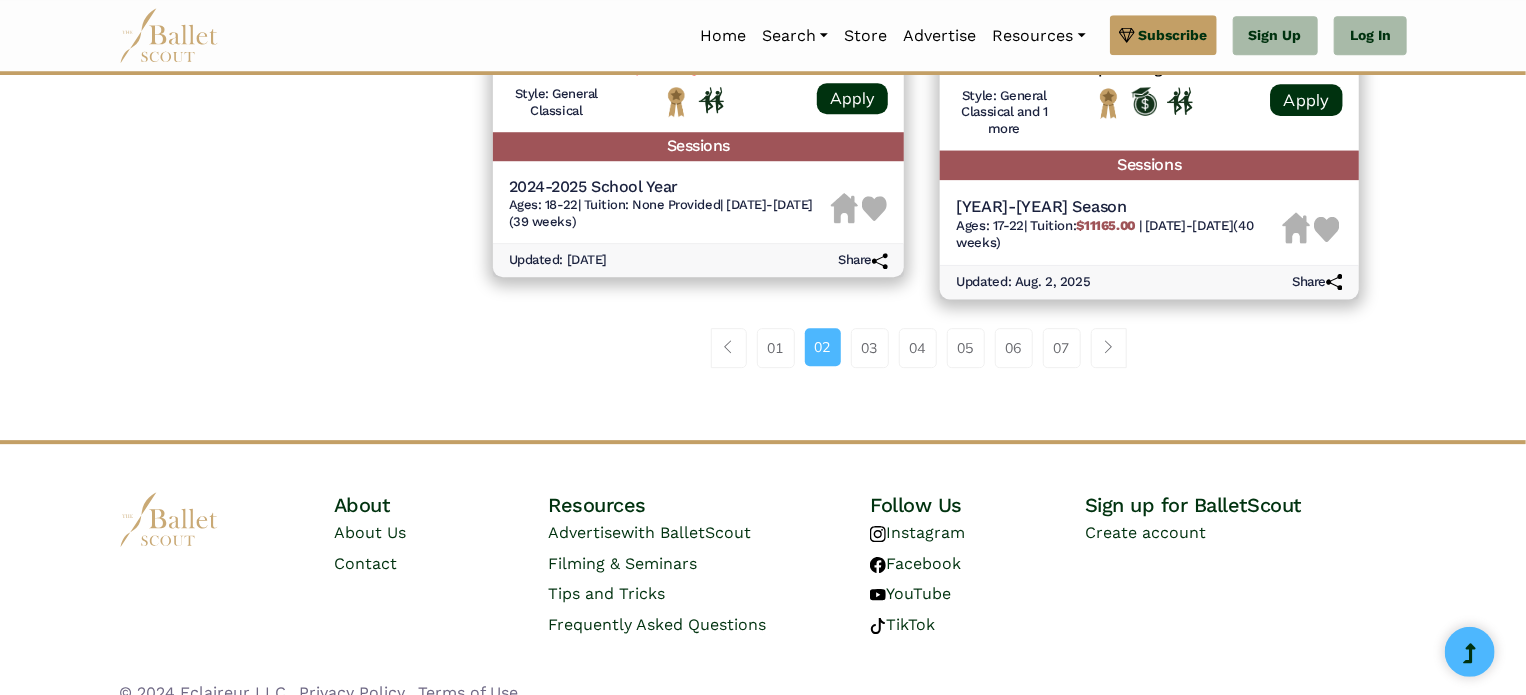 scroll, scrollTop: 2820, scrollLeft: 0, axis: vertical 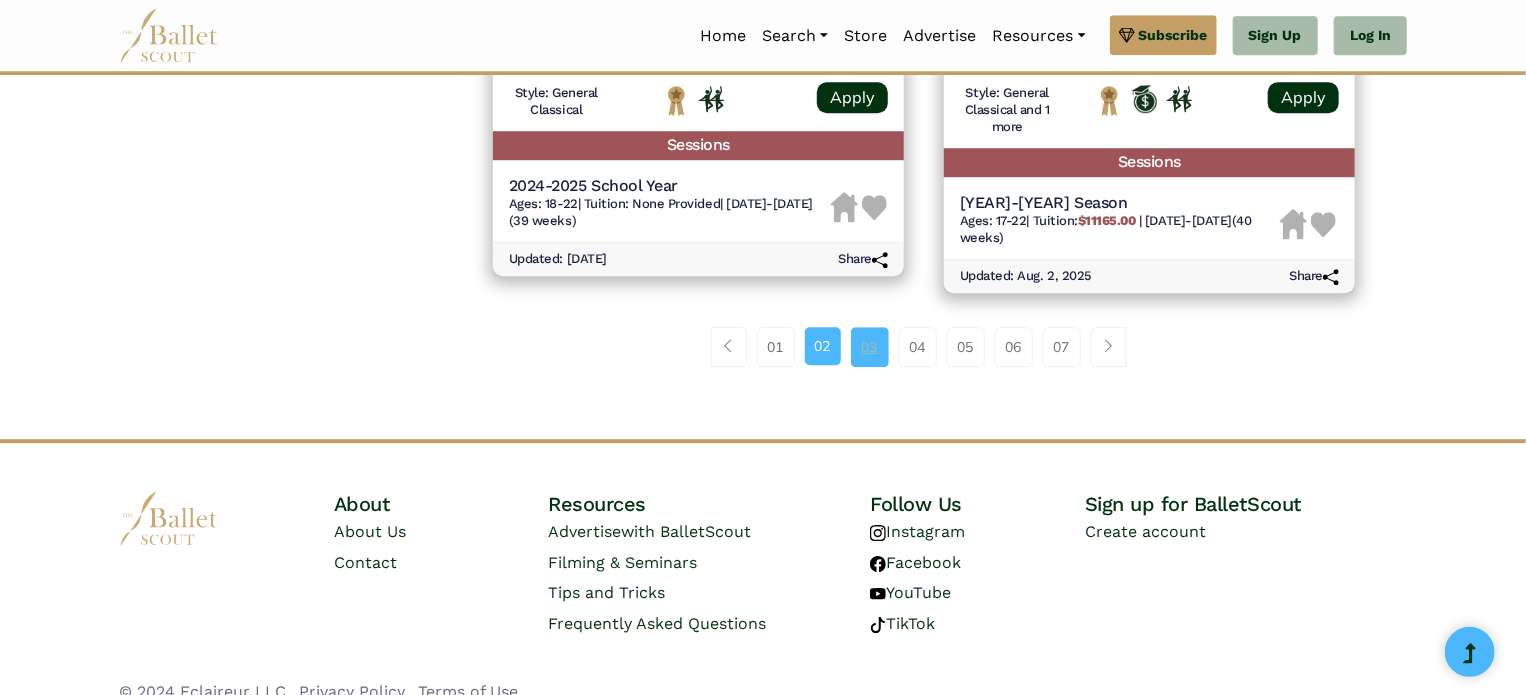 click on "03" at bounding box center [870, 347] 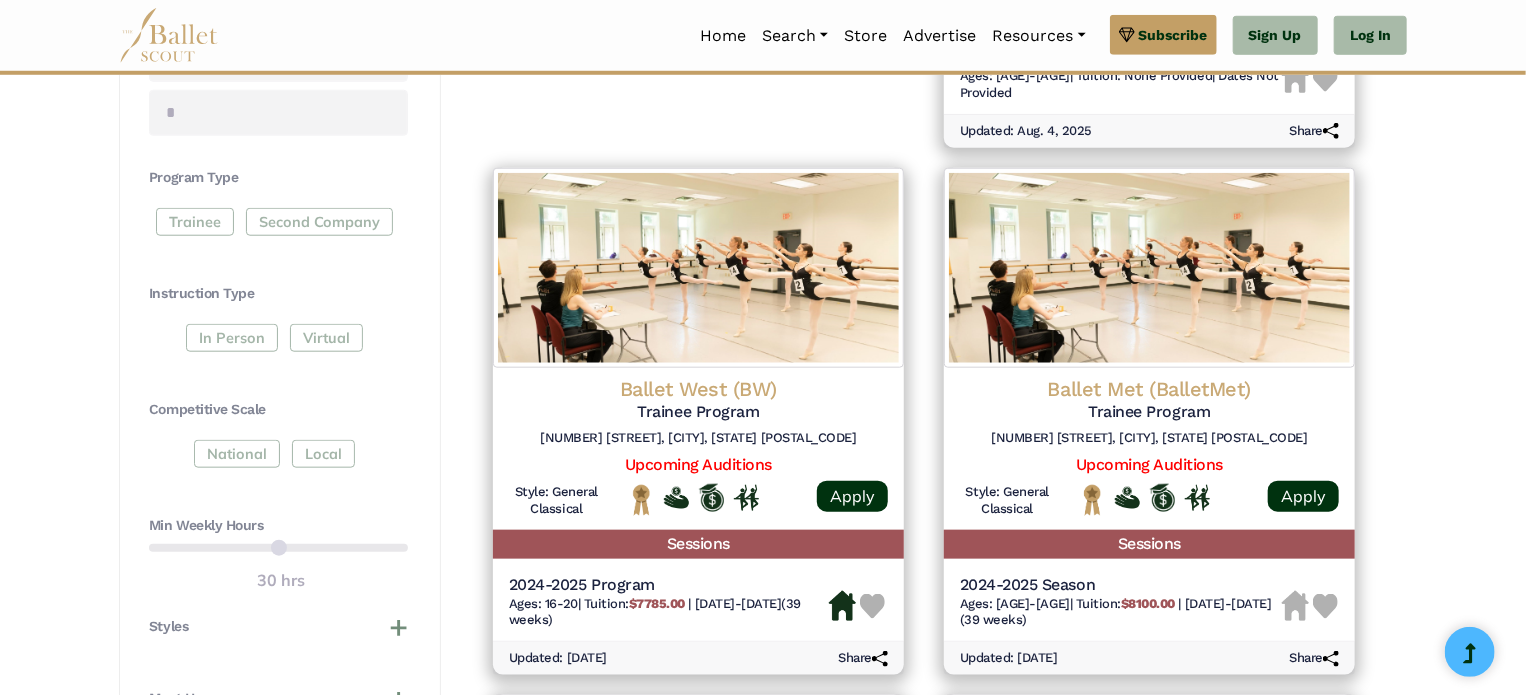 scroll, scrollTop: 876, scrollLeft: 0, axis: vertical 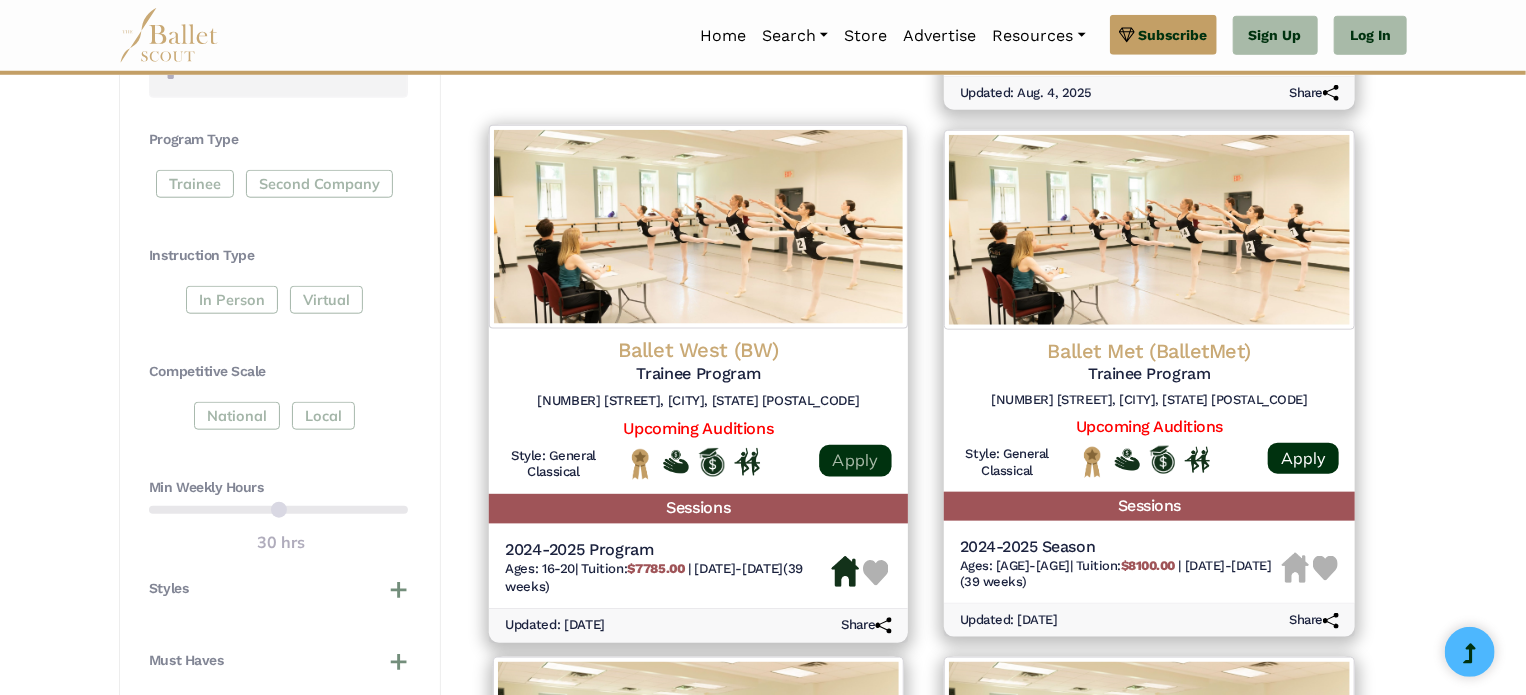 click on "Apply" at bounding box center [855, 460] 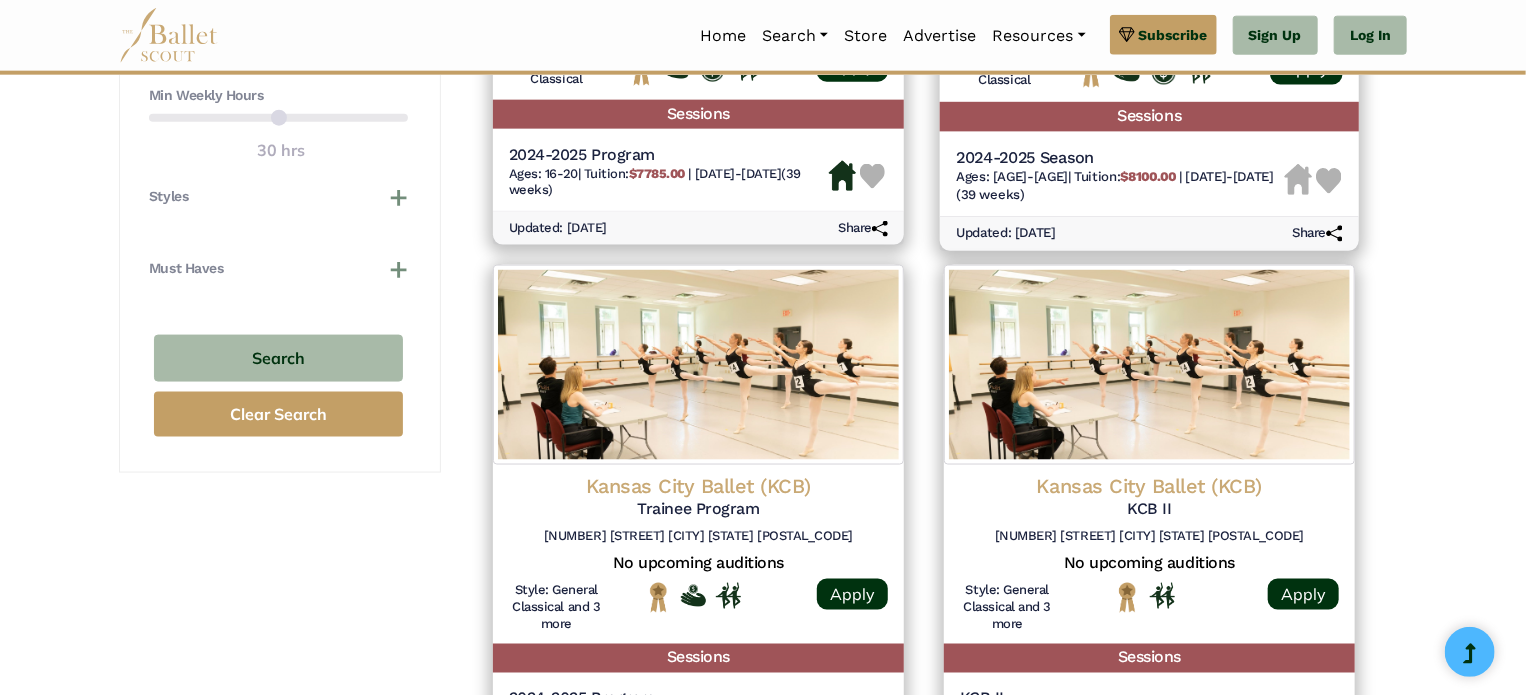 scroll, scrollTop: 1272, scrollLeft: 0, axis: vertical 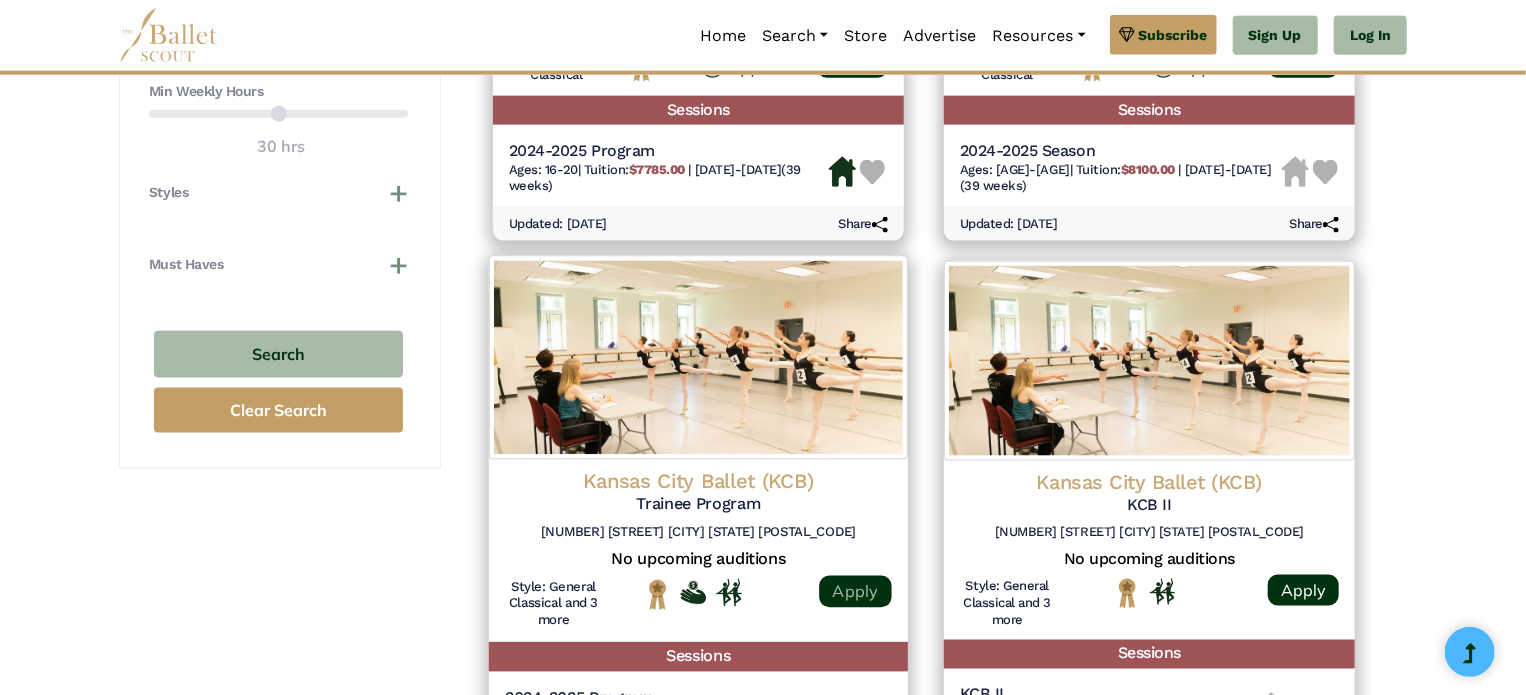 click on "Apply" at bounding box center (855, 592) 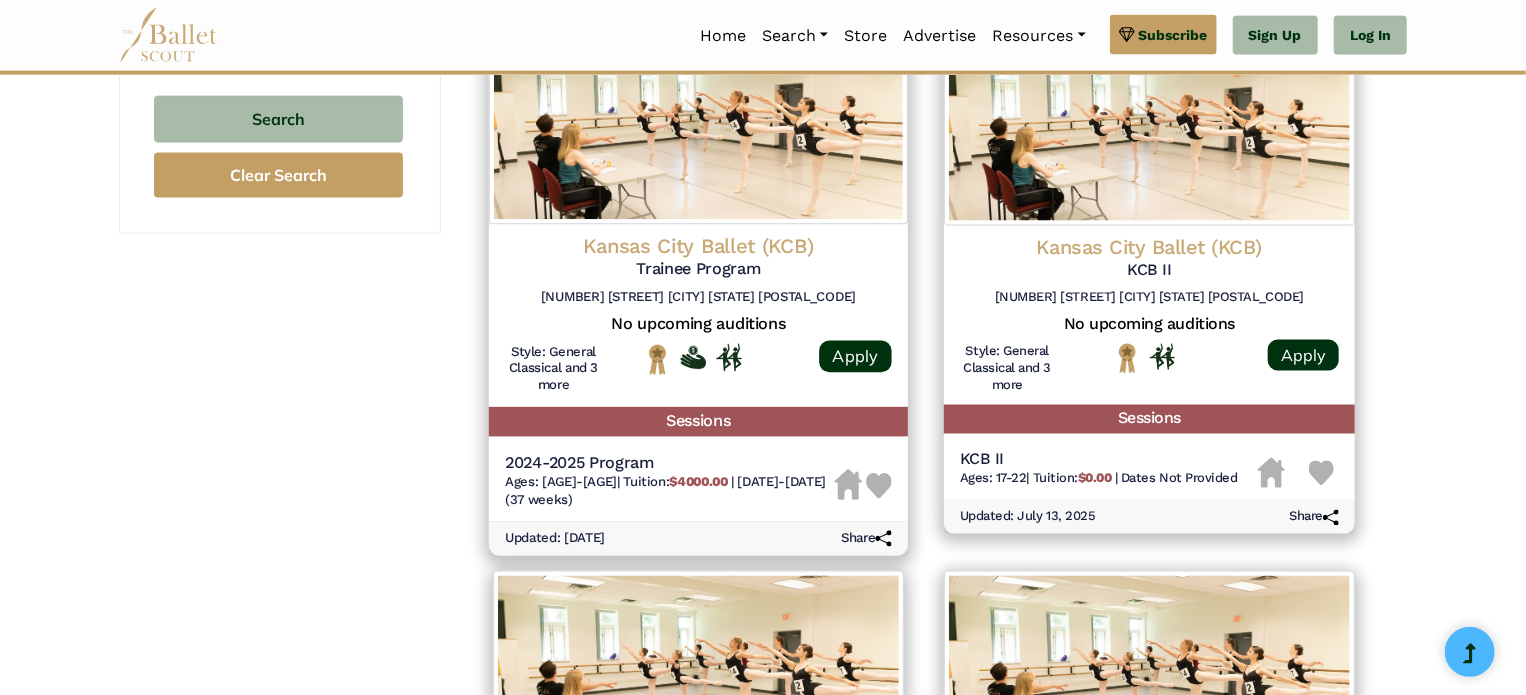 scroll, scrollTop: 1508, scrollLeft: 0, axis: vertical 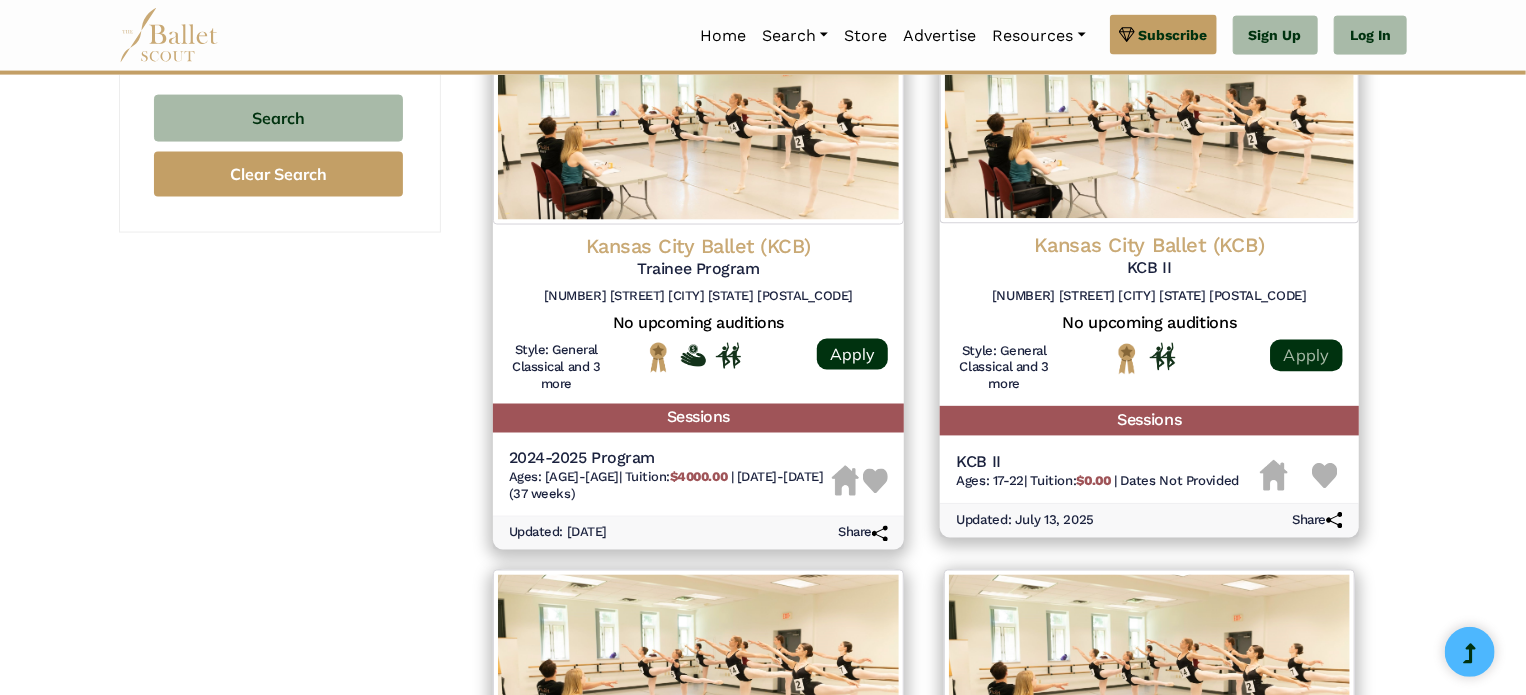 click on "Apply" at bounding box center [1306, 356] 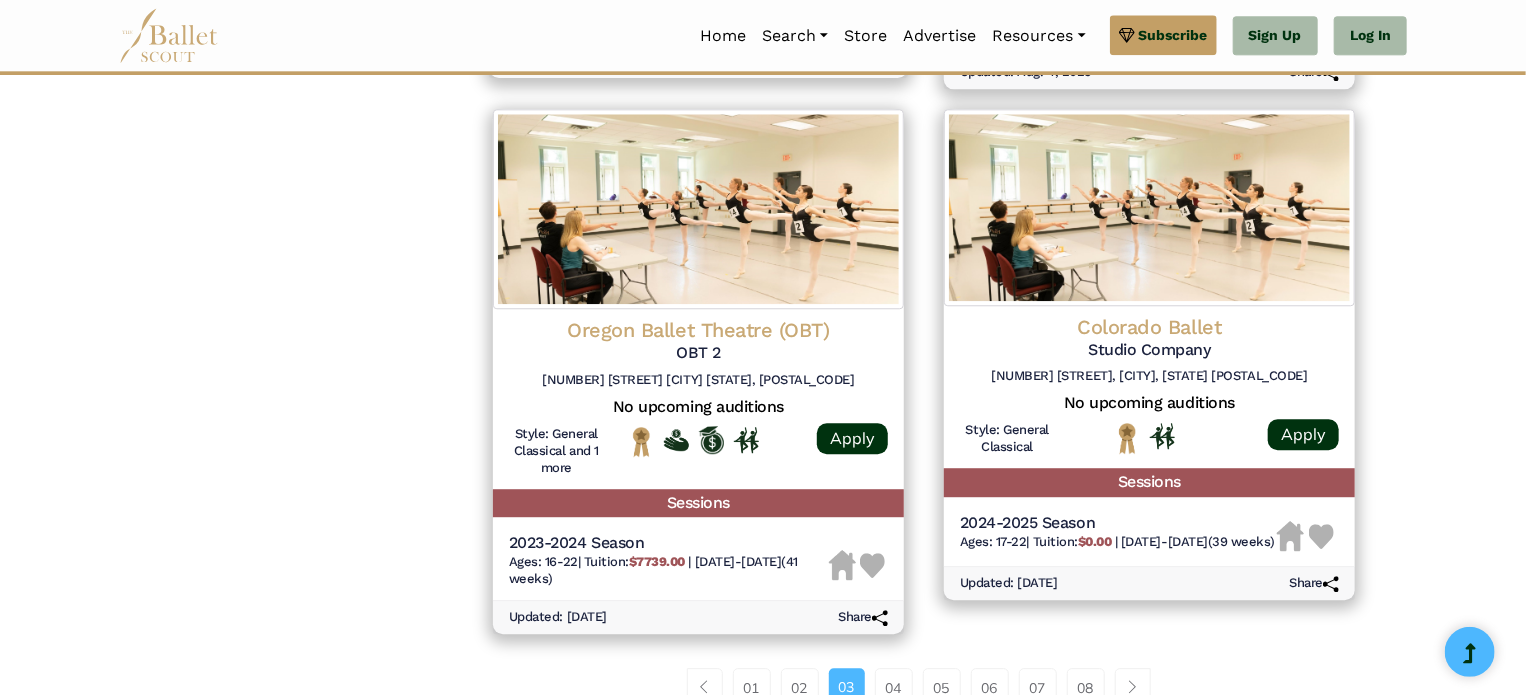 scroll, scrollTop: 2499, scrollLeft: 0, axis: vertical 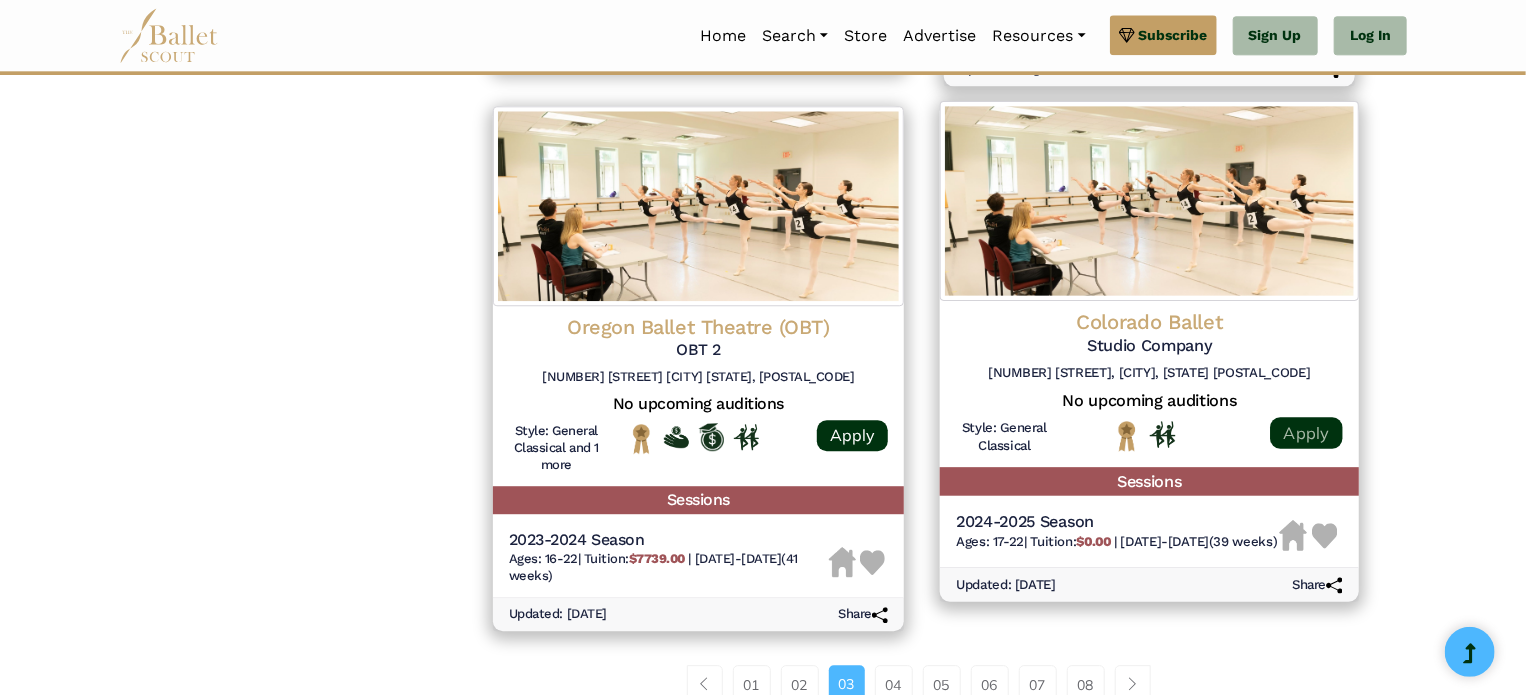 click on "Apply" at bounding box center [1306, 433] 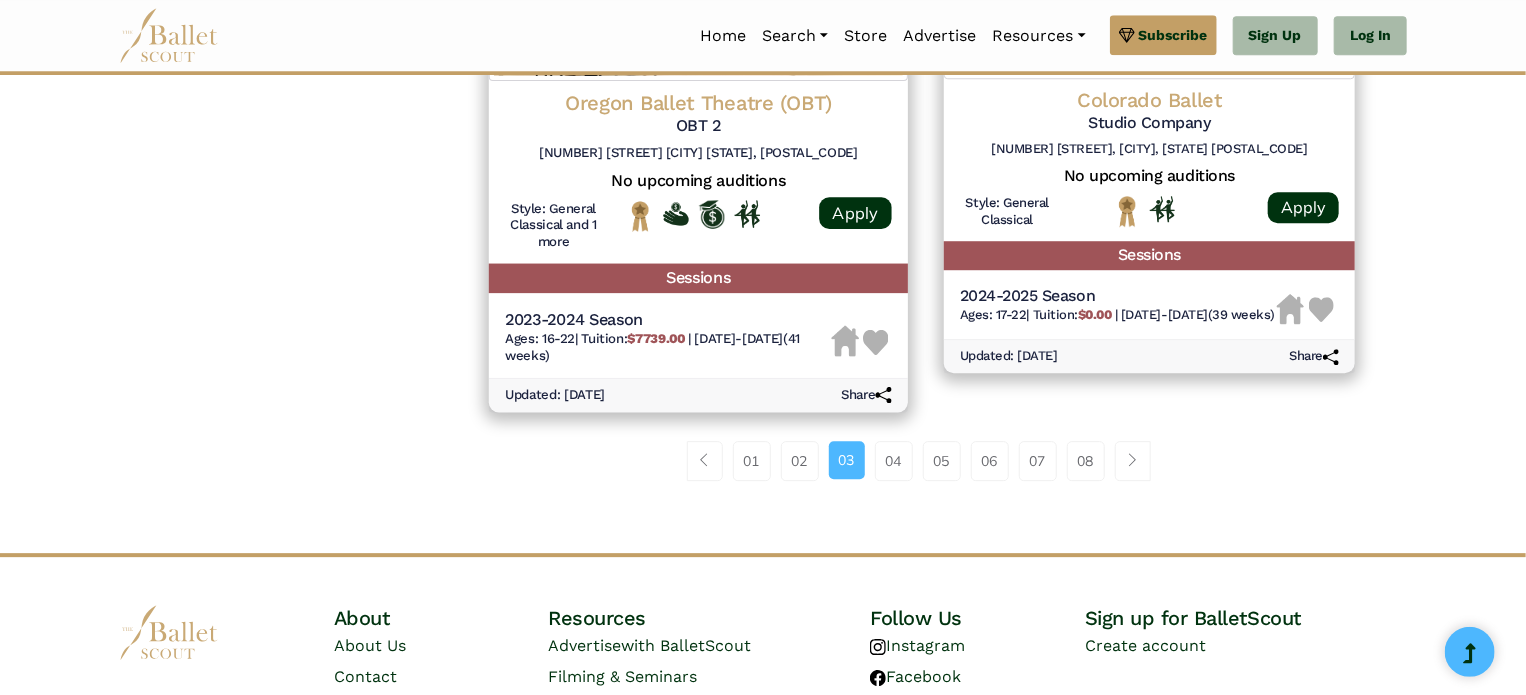 scroll, scrollTop: 2724, scrollLeft: 0, axis: vertical 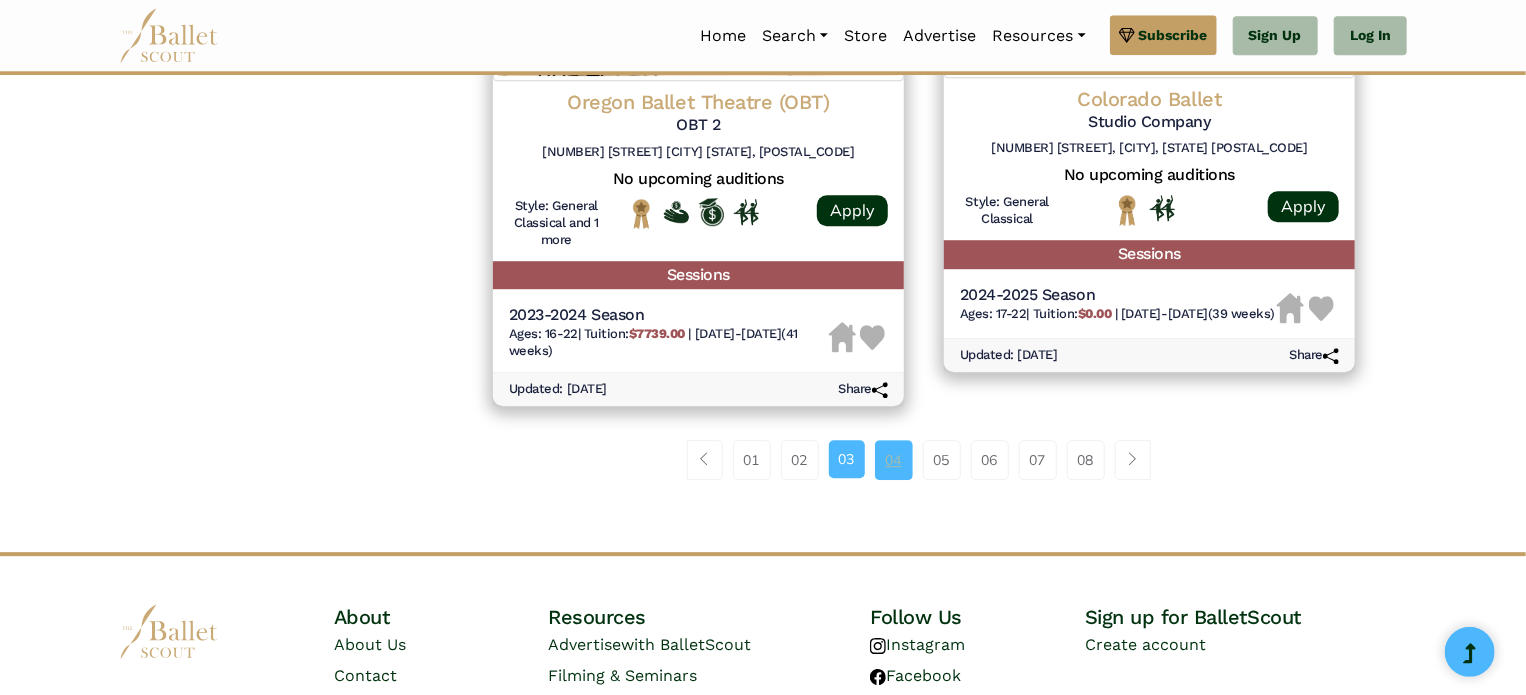 click on "04" at bounding box center [894, 460] 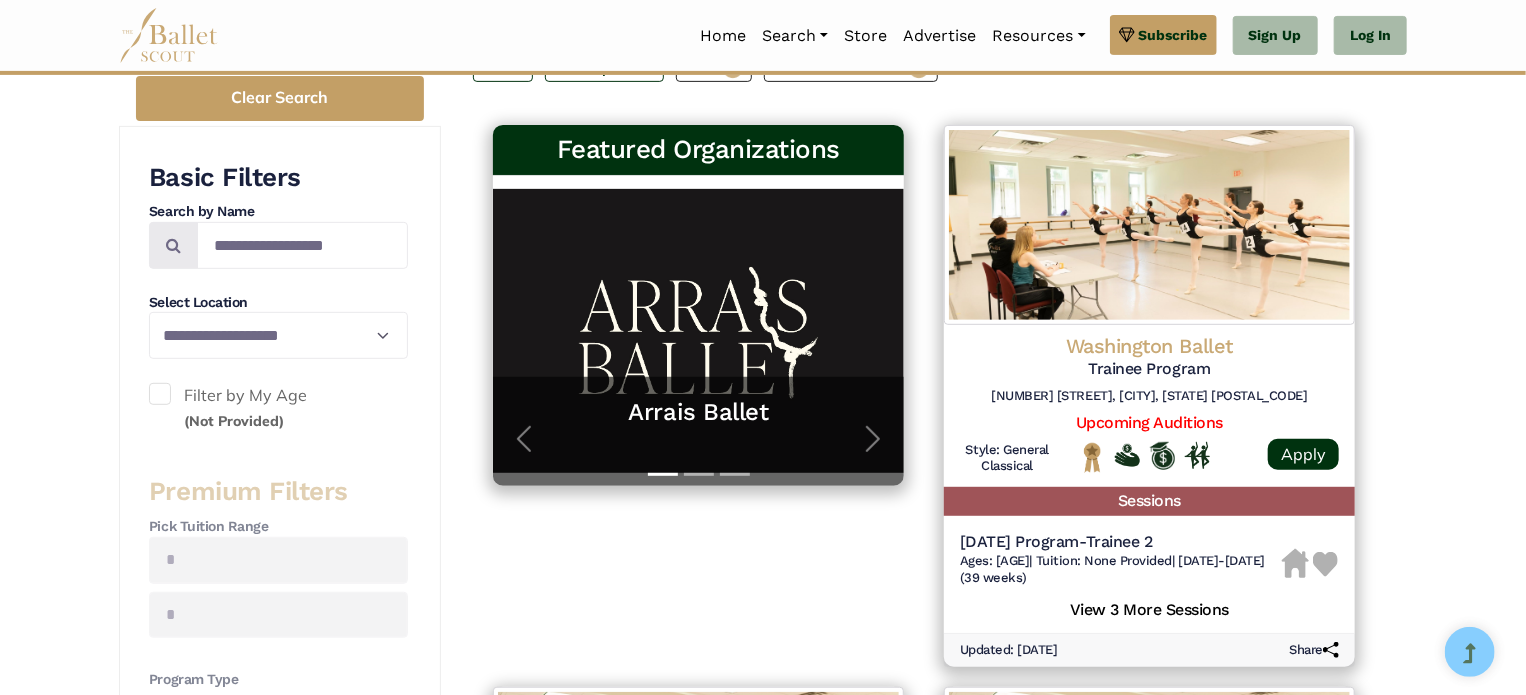 scroll, scrollTop: 364, scrollLeft: 0, axis: vertical 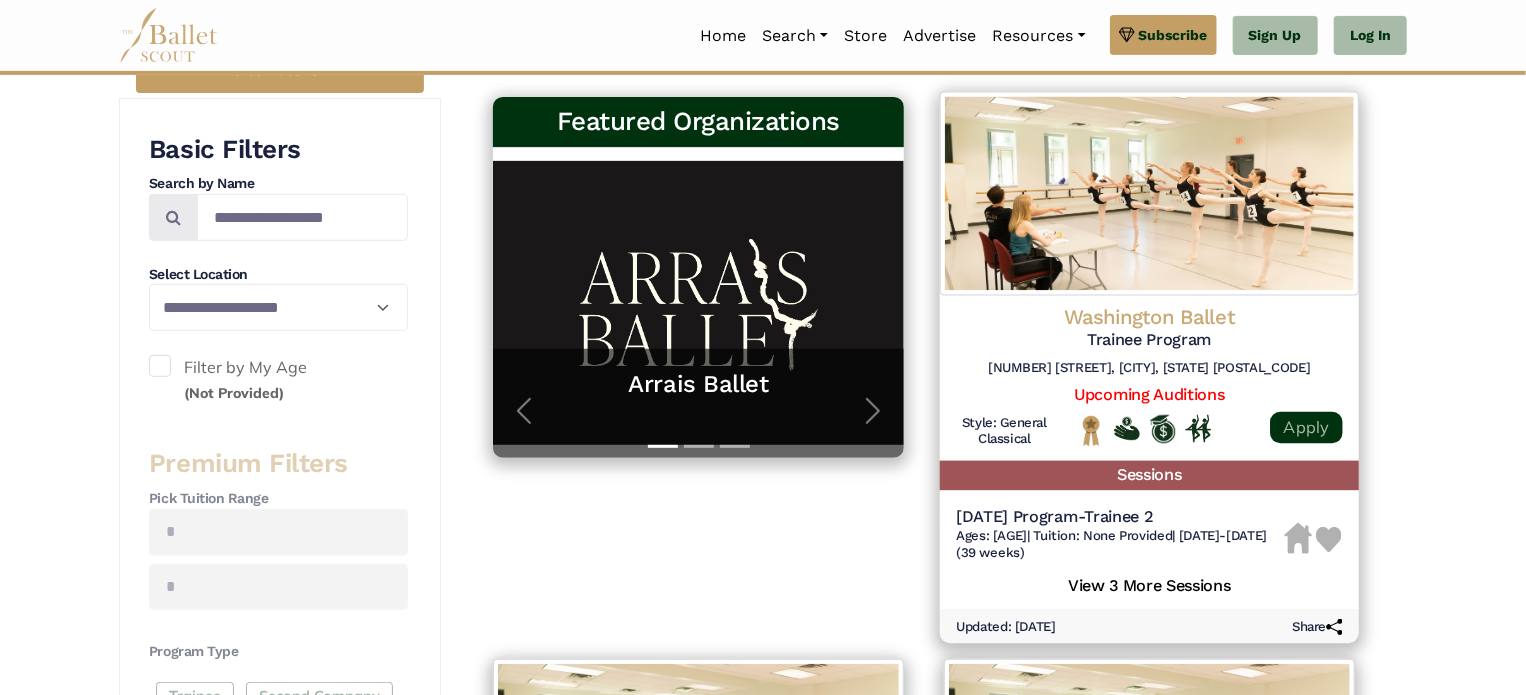 click on "Apply" at bounding box center (1306, 427) 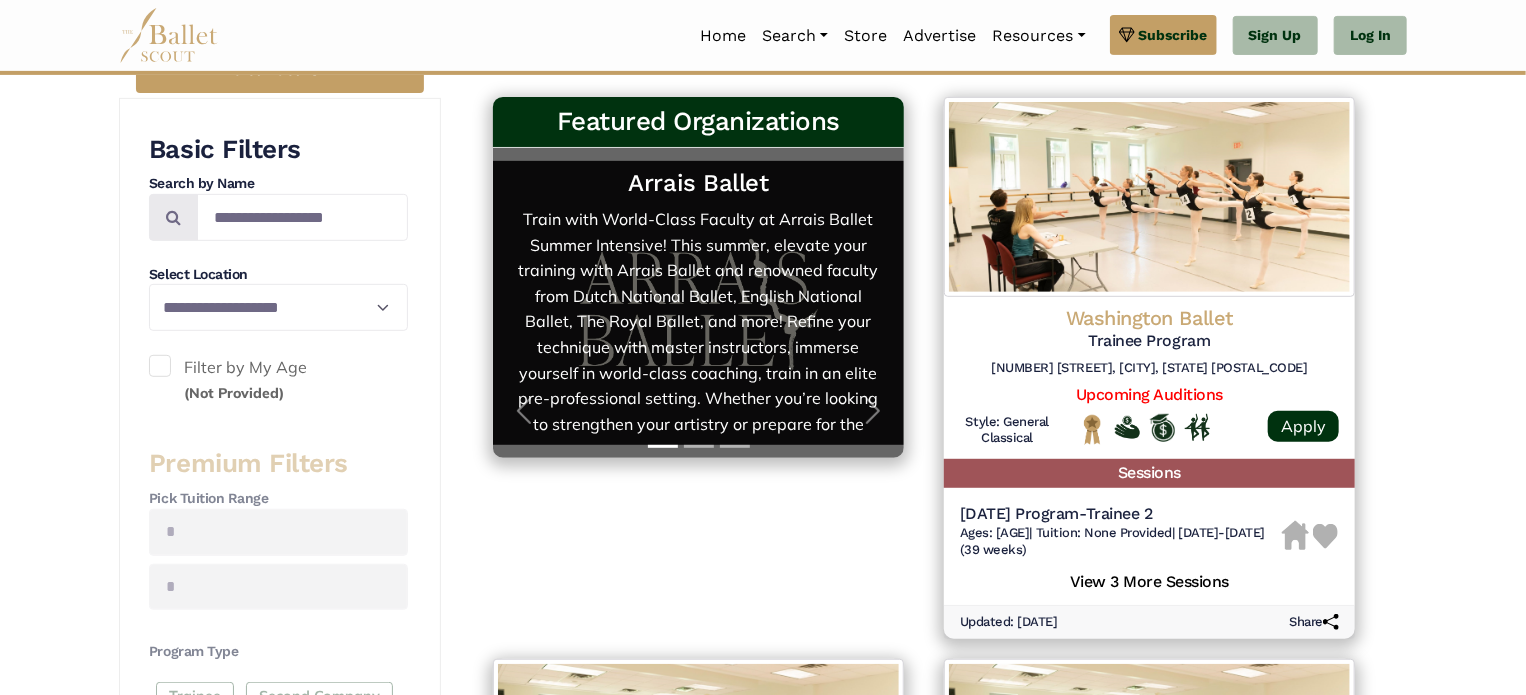 scroll, scrollTop: 50, scrollLeft: 0, axis: vertical 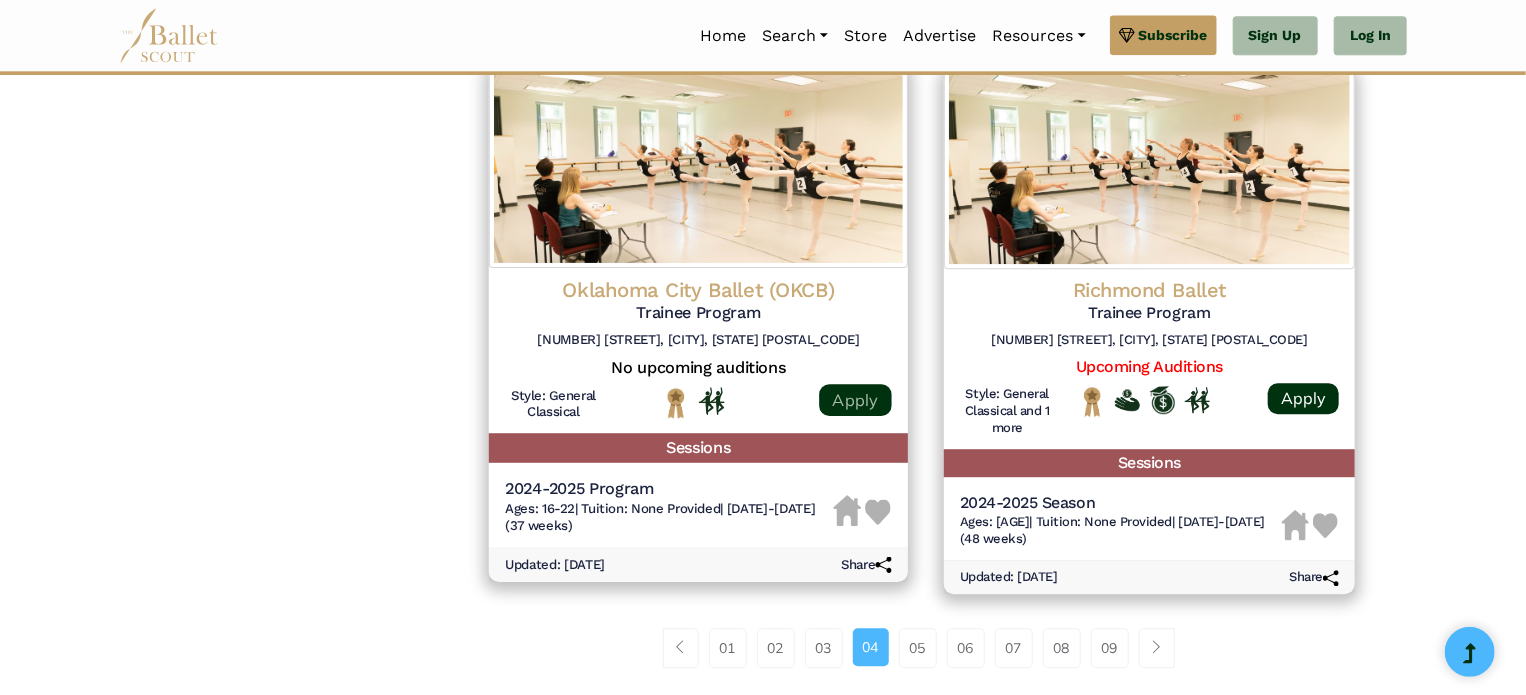 click on "Apply" at bounding box center (855, 400) 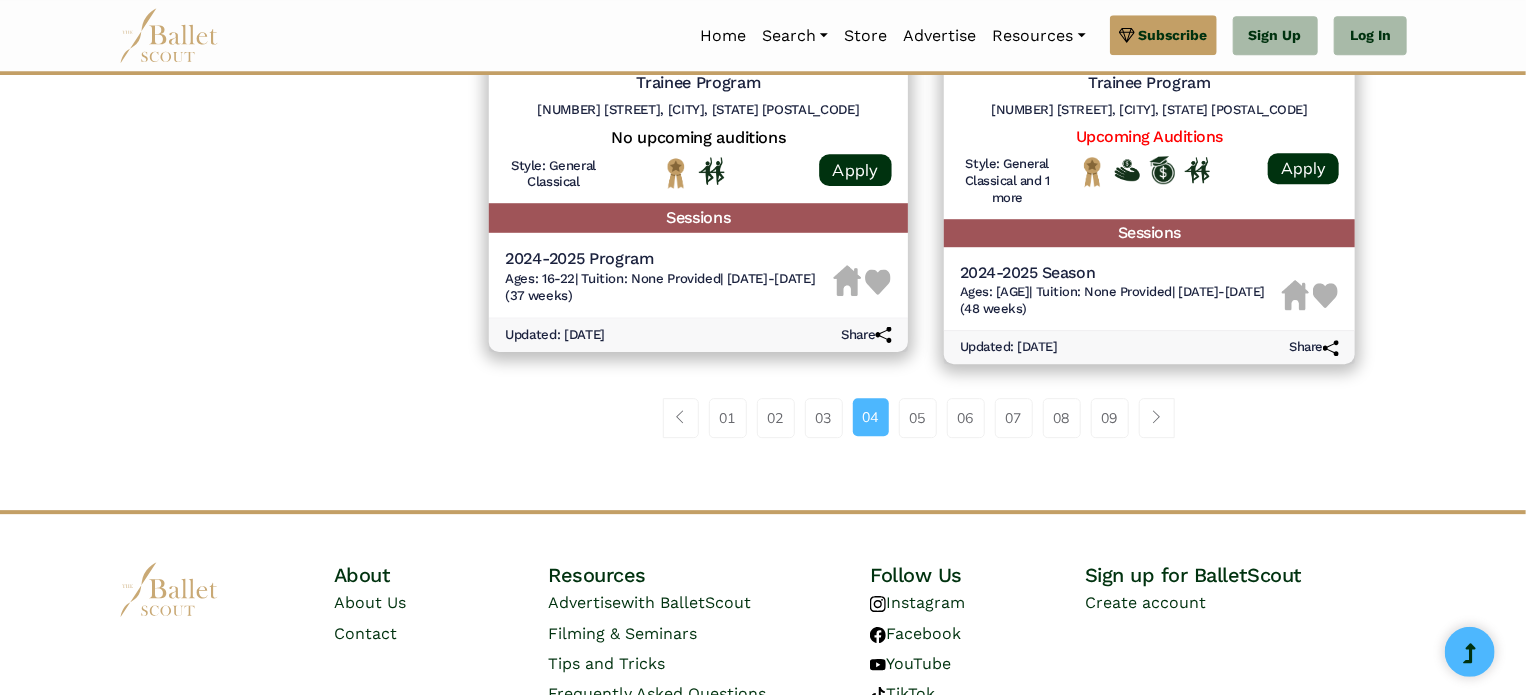 scroll, scrollTop: 2767, scrollLeft: 0, axis: vertical 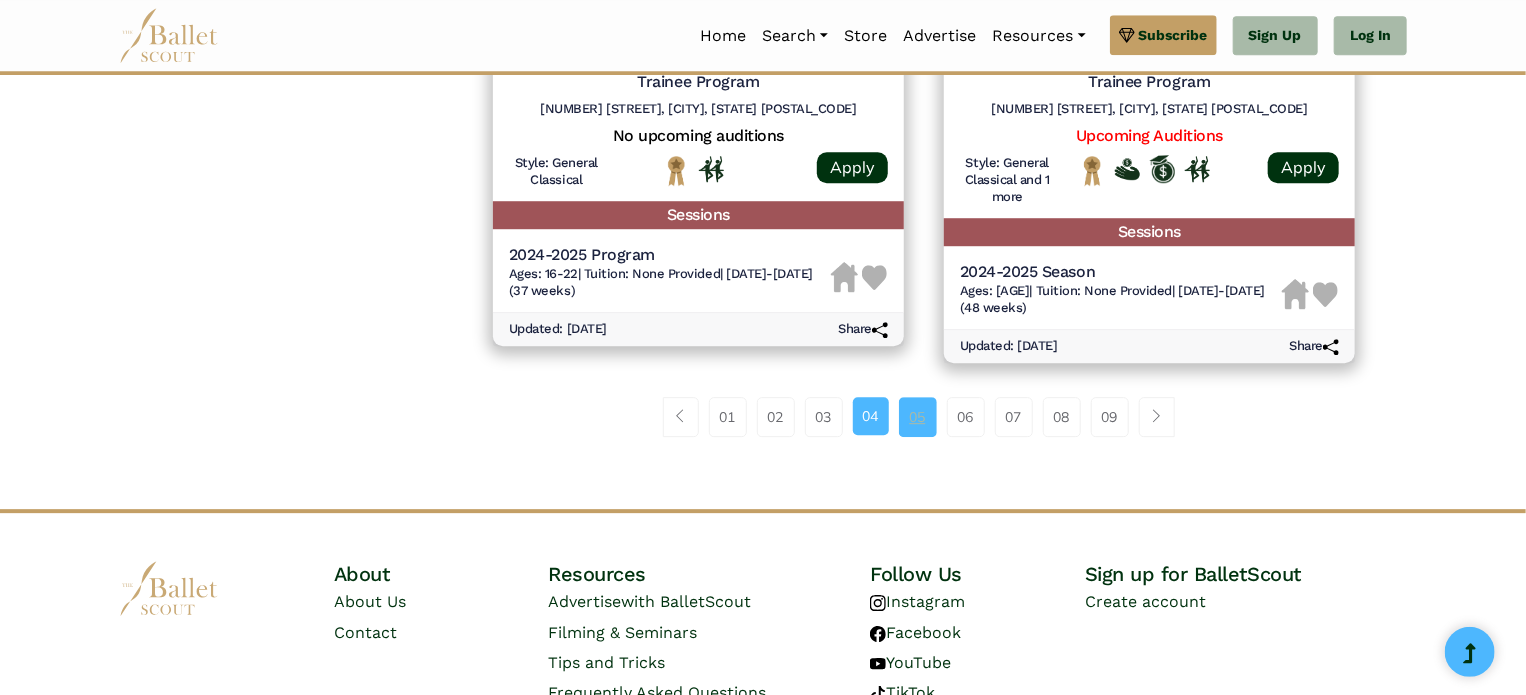 click on "05" at bounding box center [918, 417] 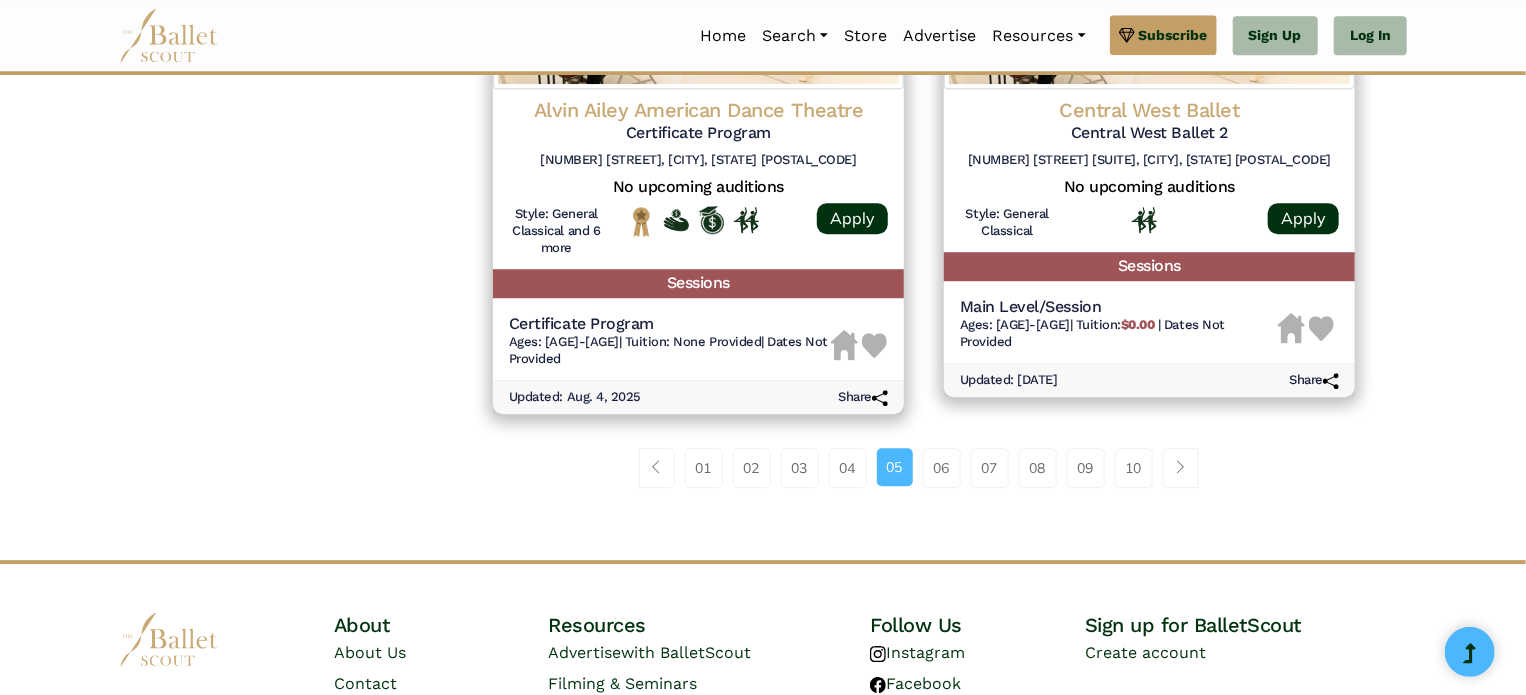 scroll, scrollTop: 2708, scrollLeft: 0, axis: vertical 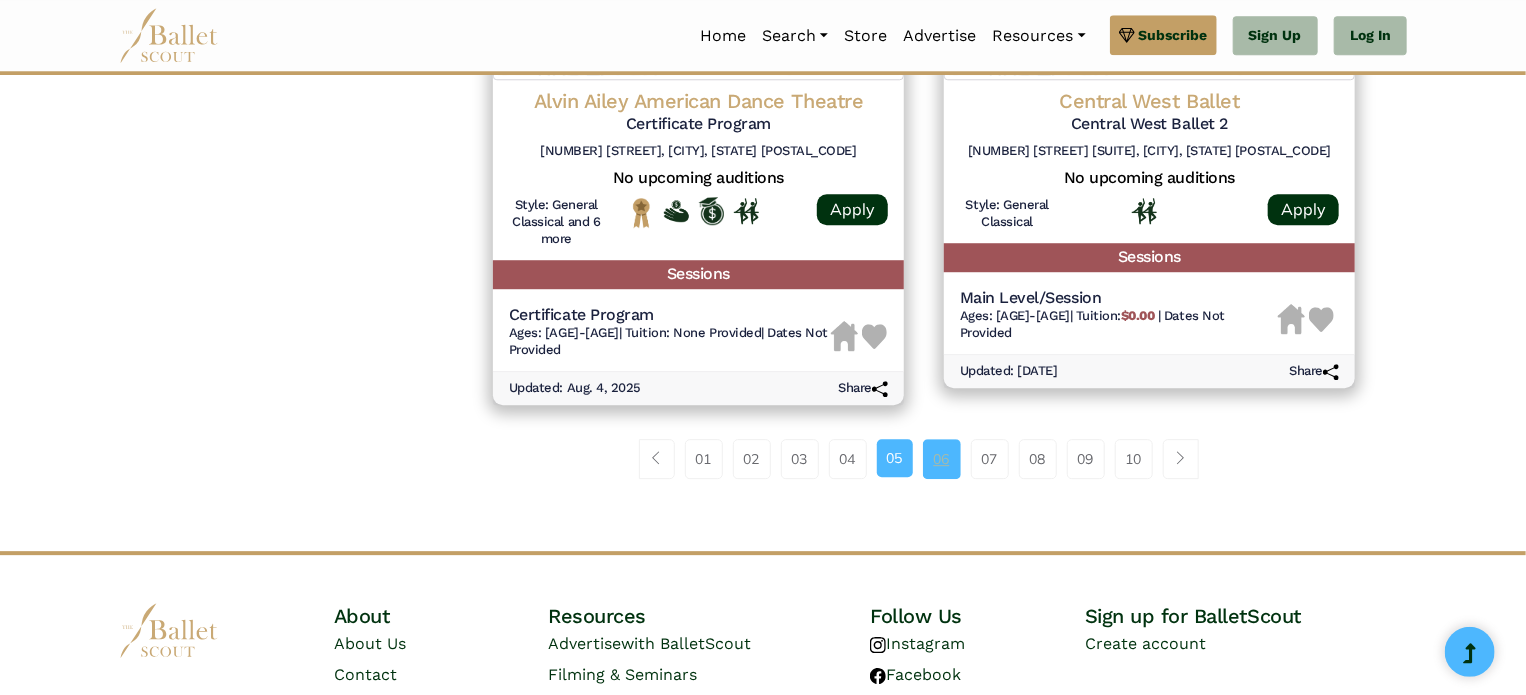click on "06" at bounding box center (942, 459) 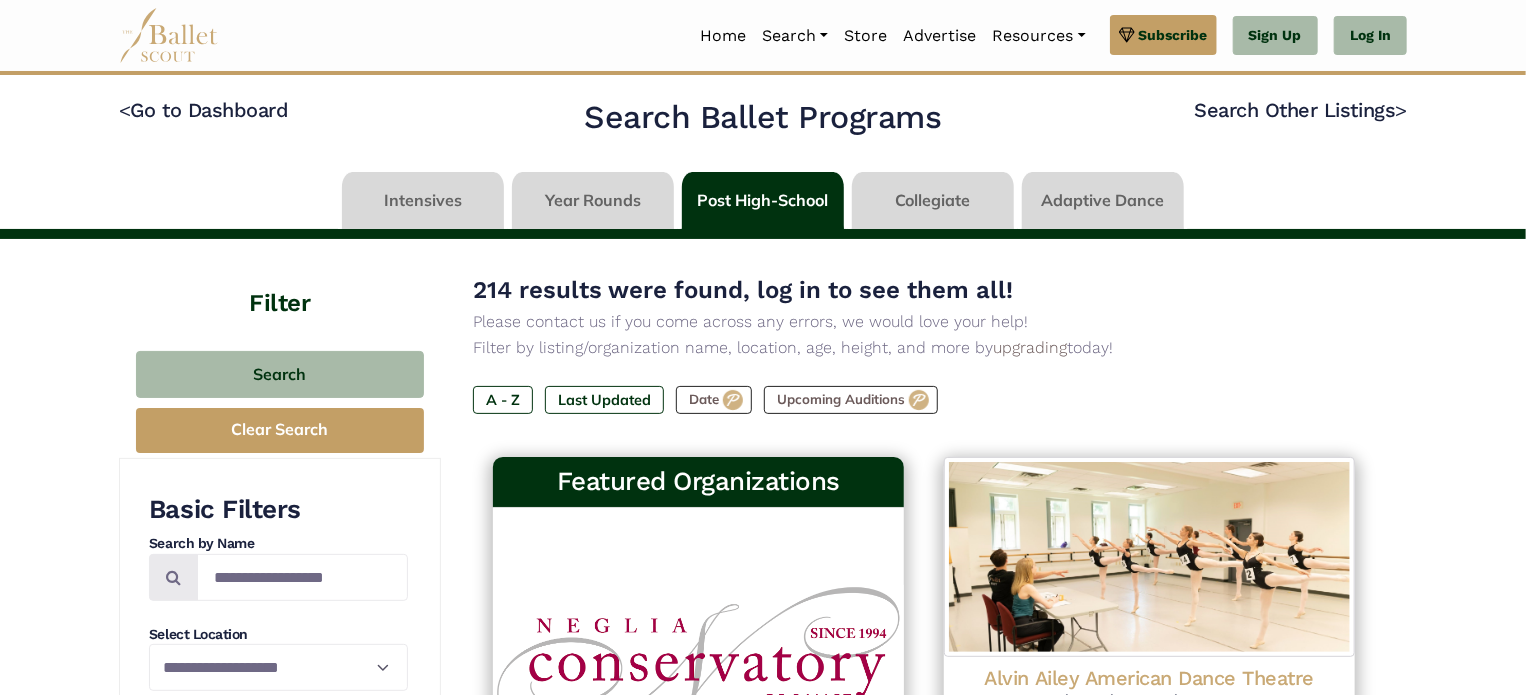 scroll, scrollTop: 0, scrollLeft: 0, axis: both 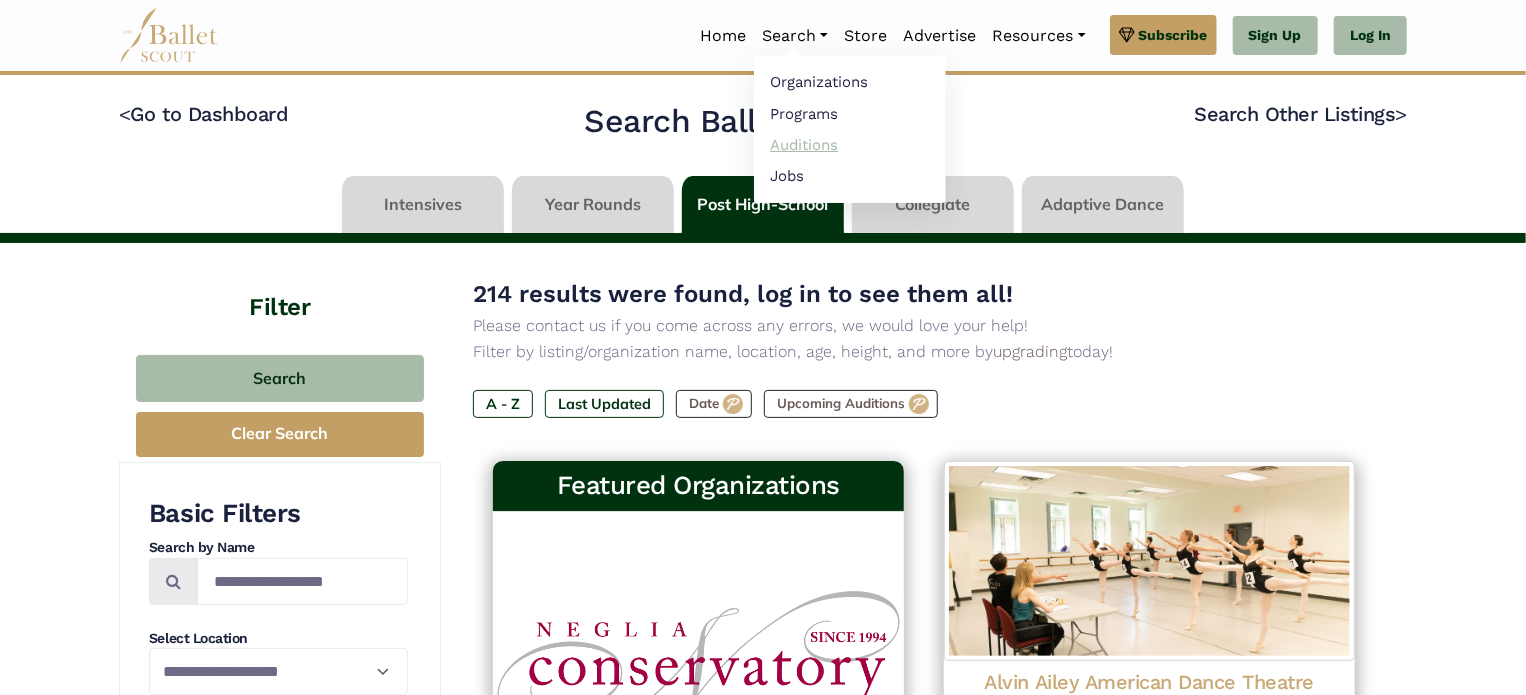 click on "Auditions" at bounding box center [850, 144] 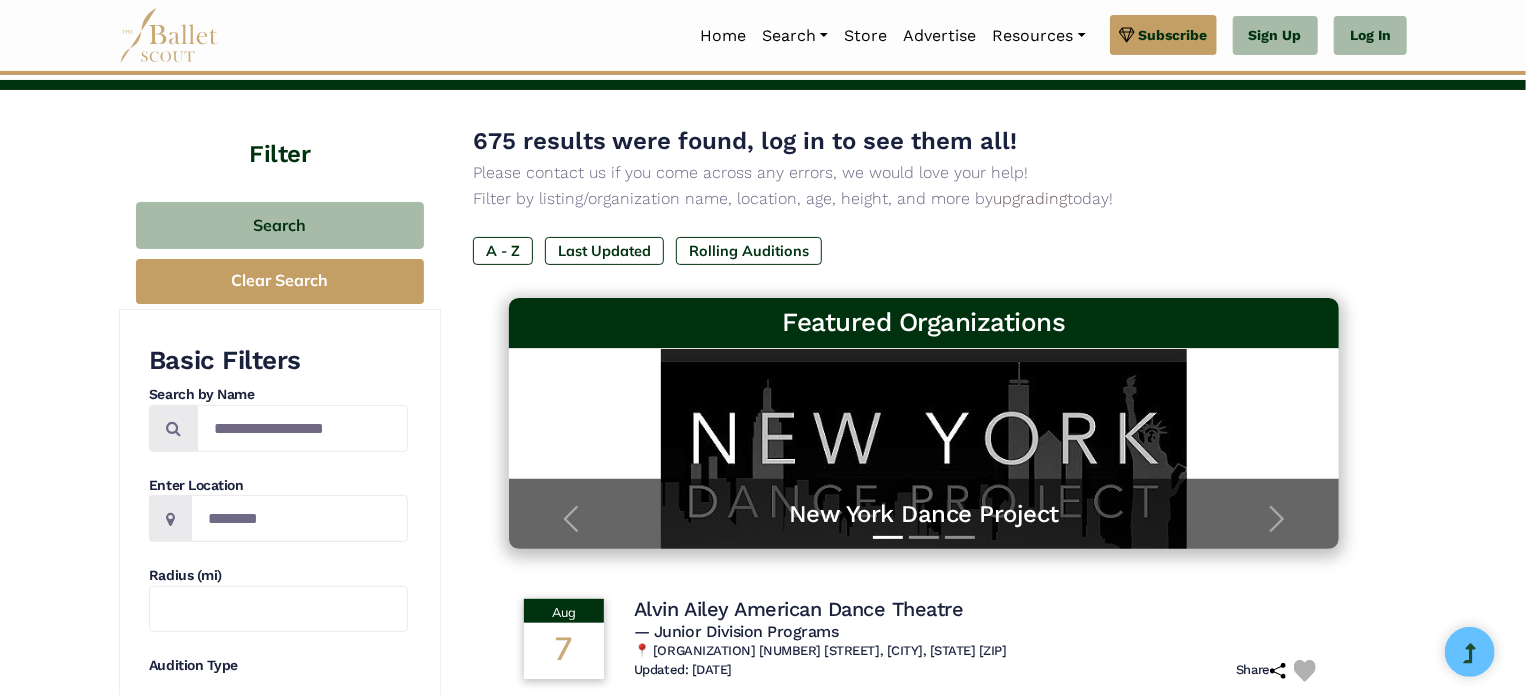 scroll, scrollTop: 92, scrollLeft: 0, axis: vertical 